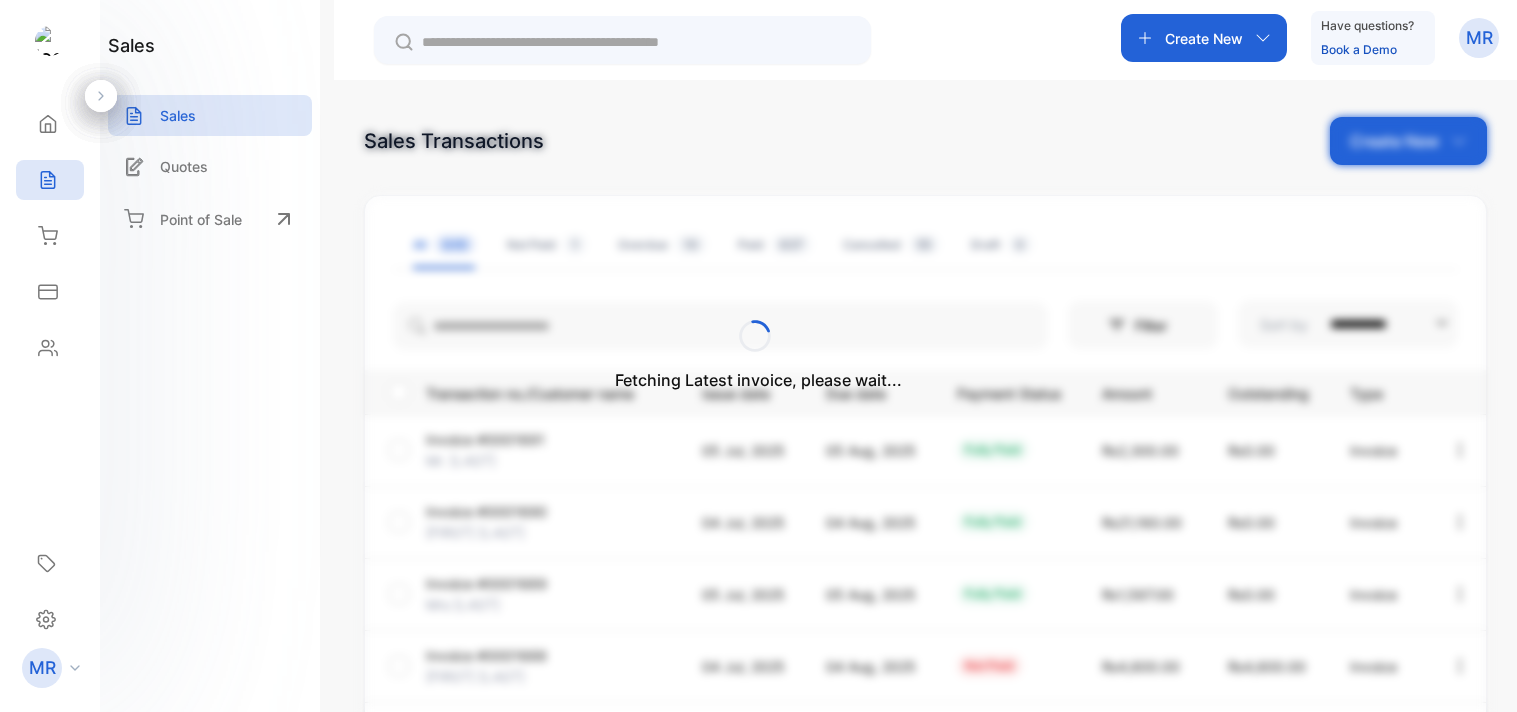 scroll, scrollTop: 0, scrollLeft: 0, axis: both 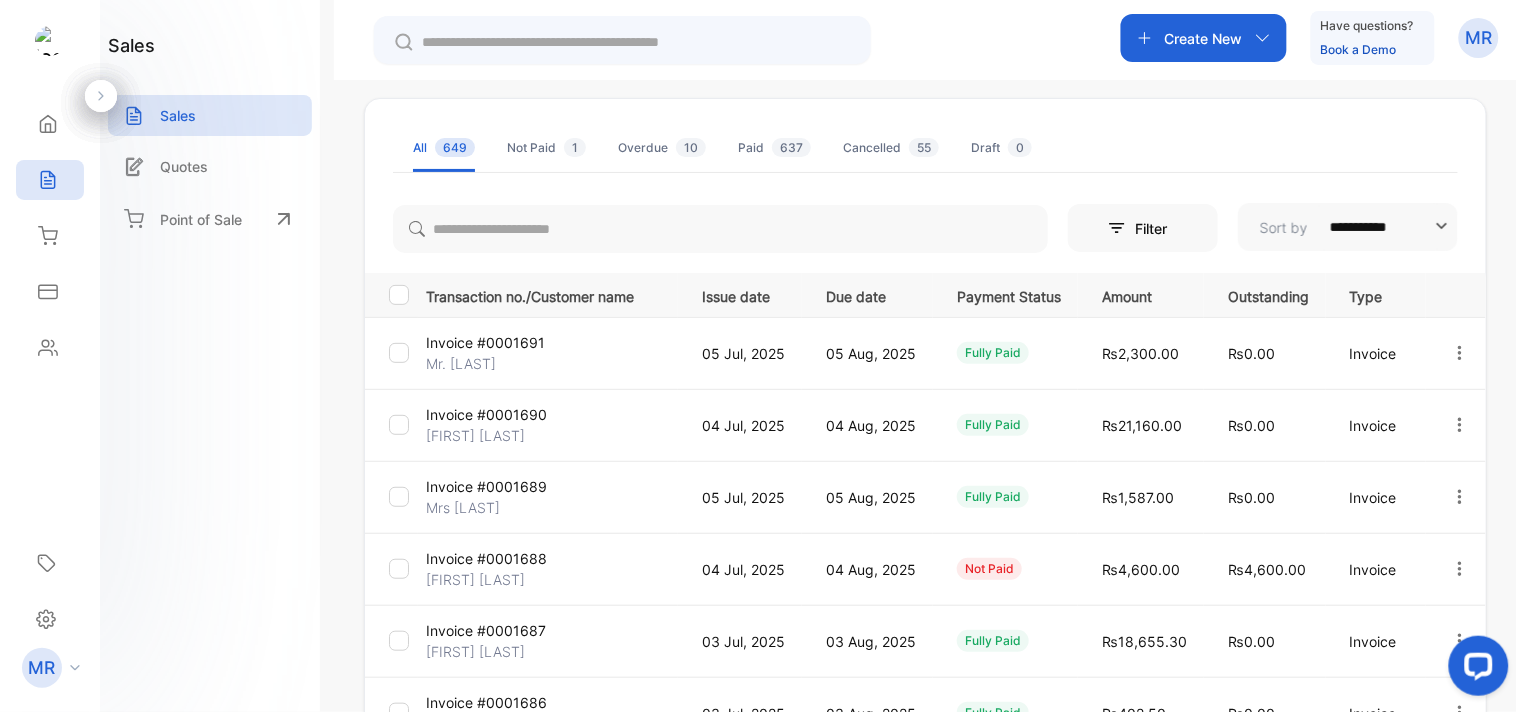 click at bounding box center (1460, 353) 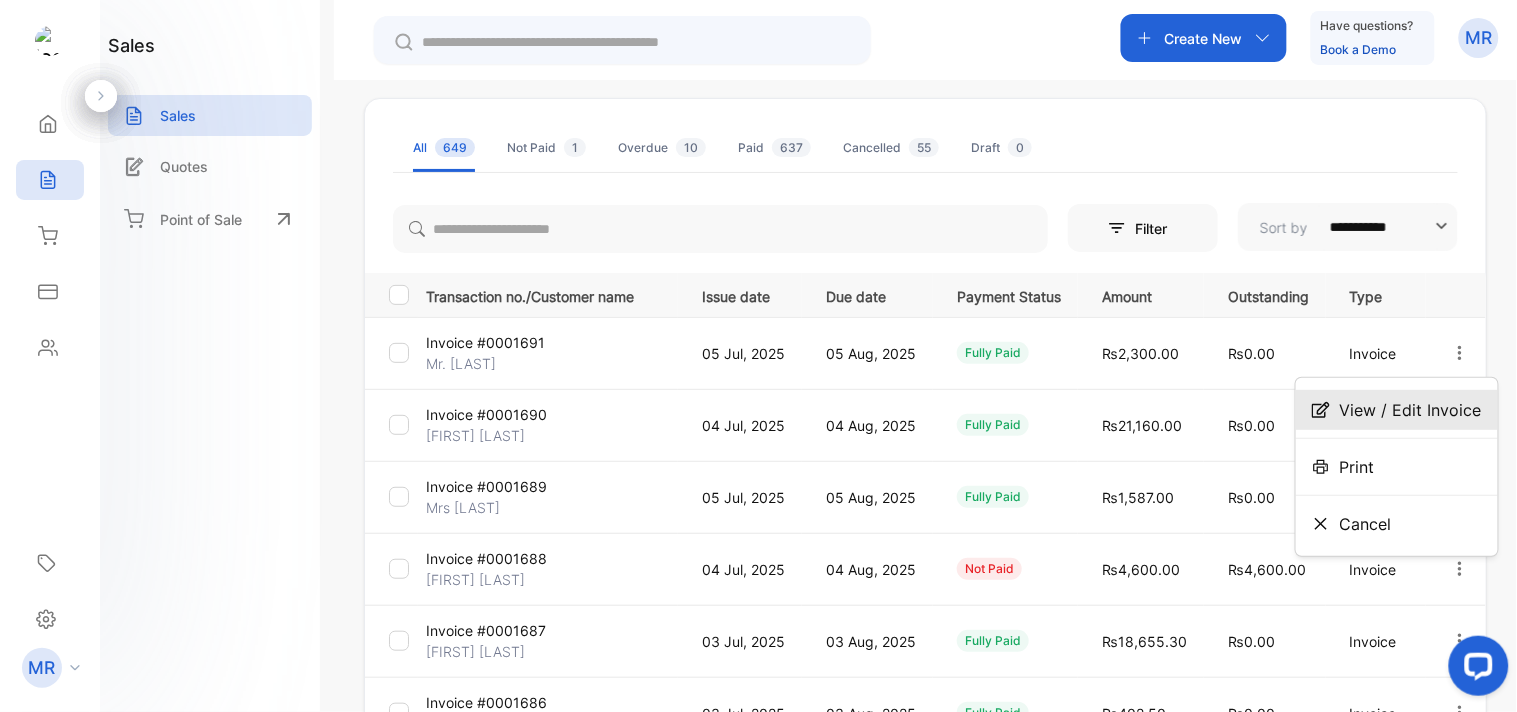 click on "View / Edit Invoice" at bounding box center [1411, 410] 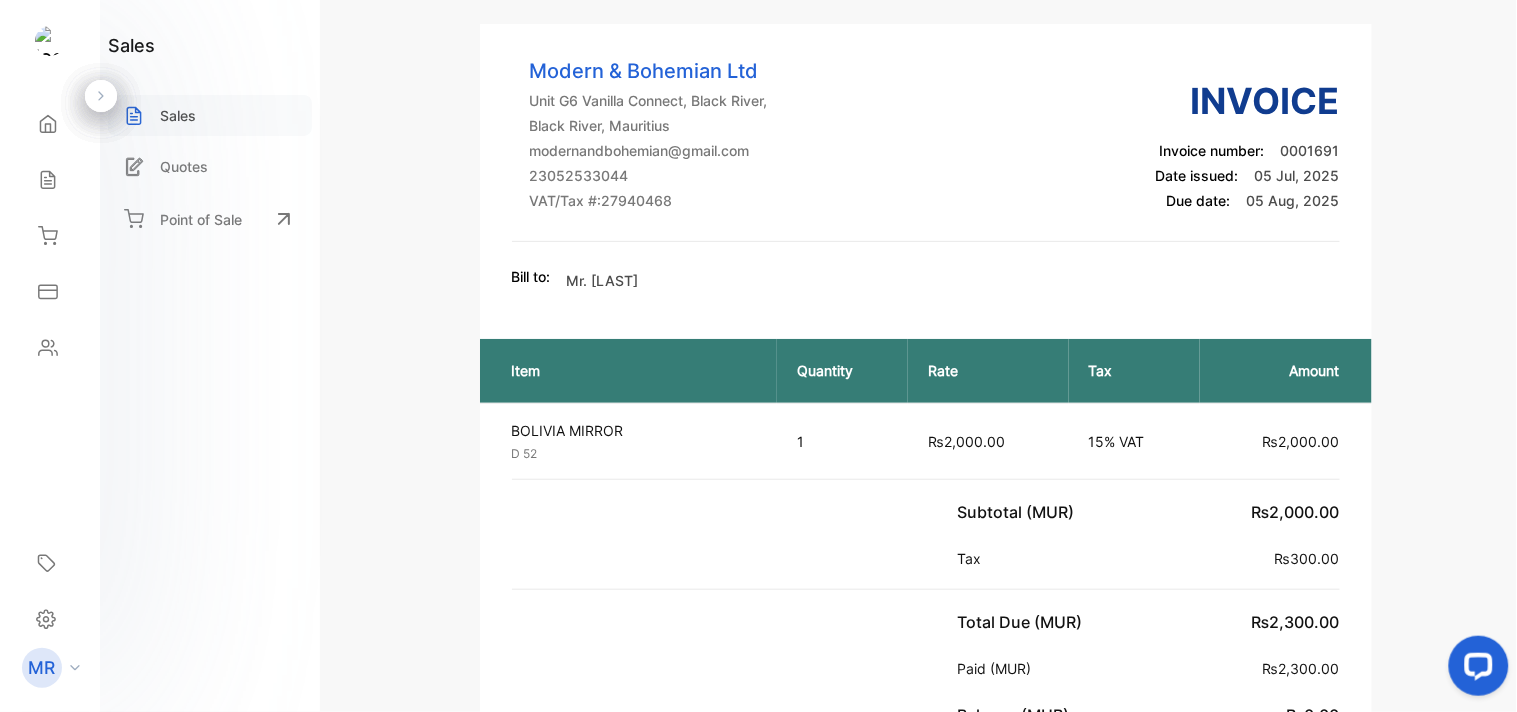 click on "Sales" at bounding box center [178, 115] 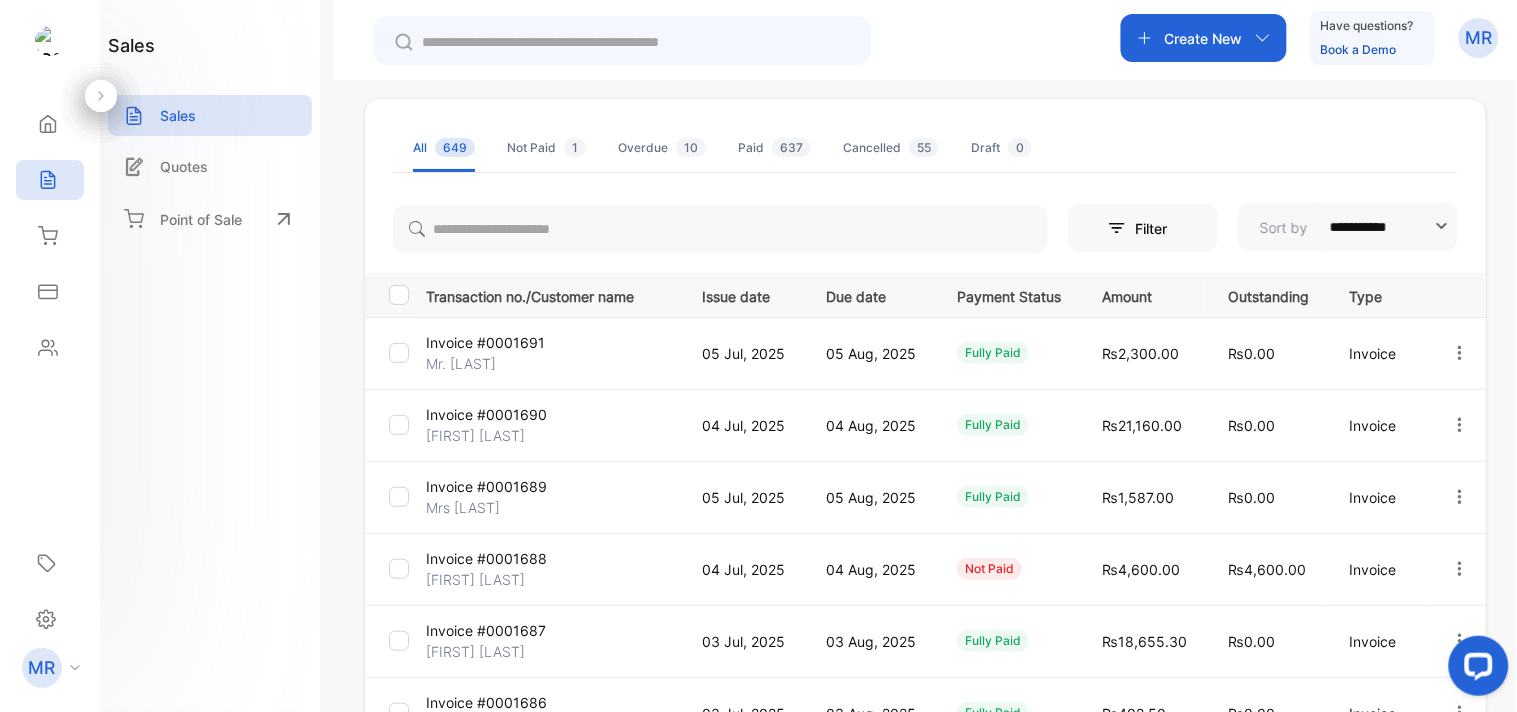 click at bounding box center [1460, 425] 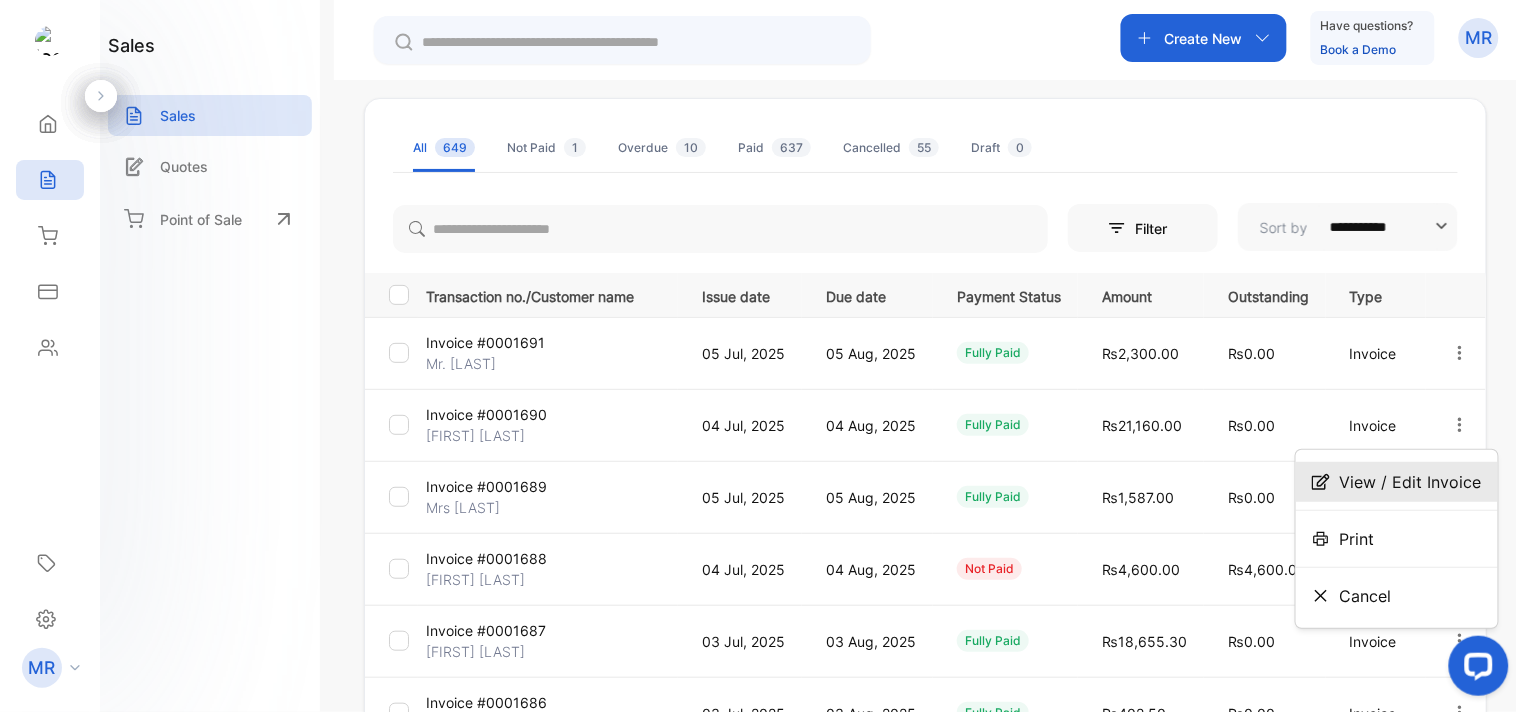 click on "View / Edit Invoice" at bounding box center (1411, 482) 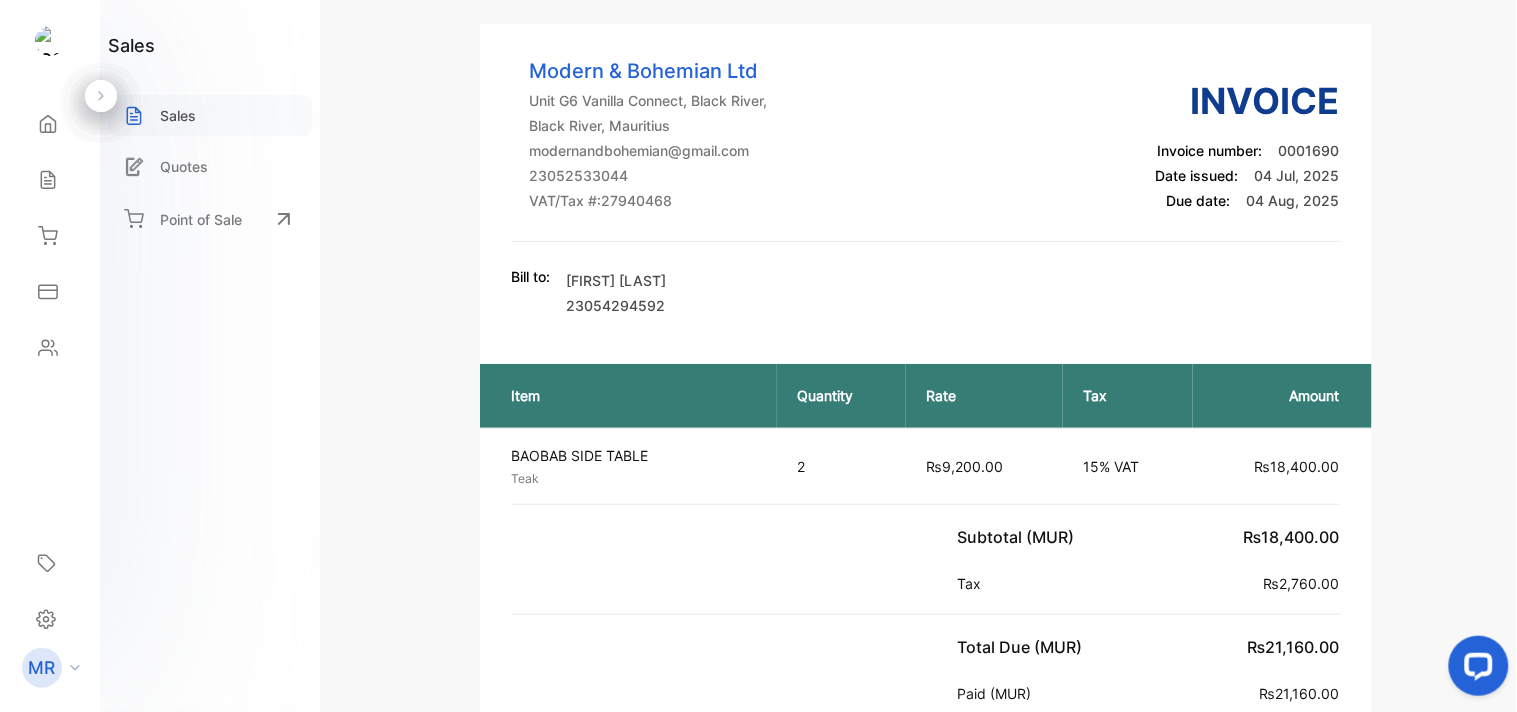 click on "Sales" at bounding box center [210, 115] 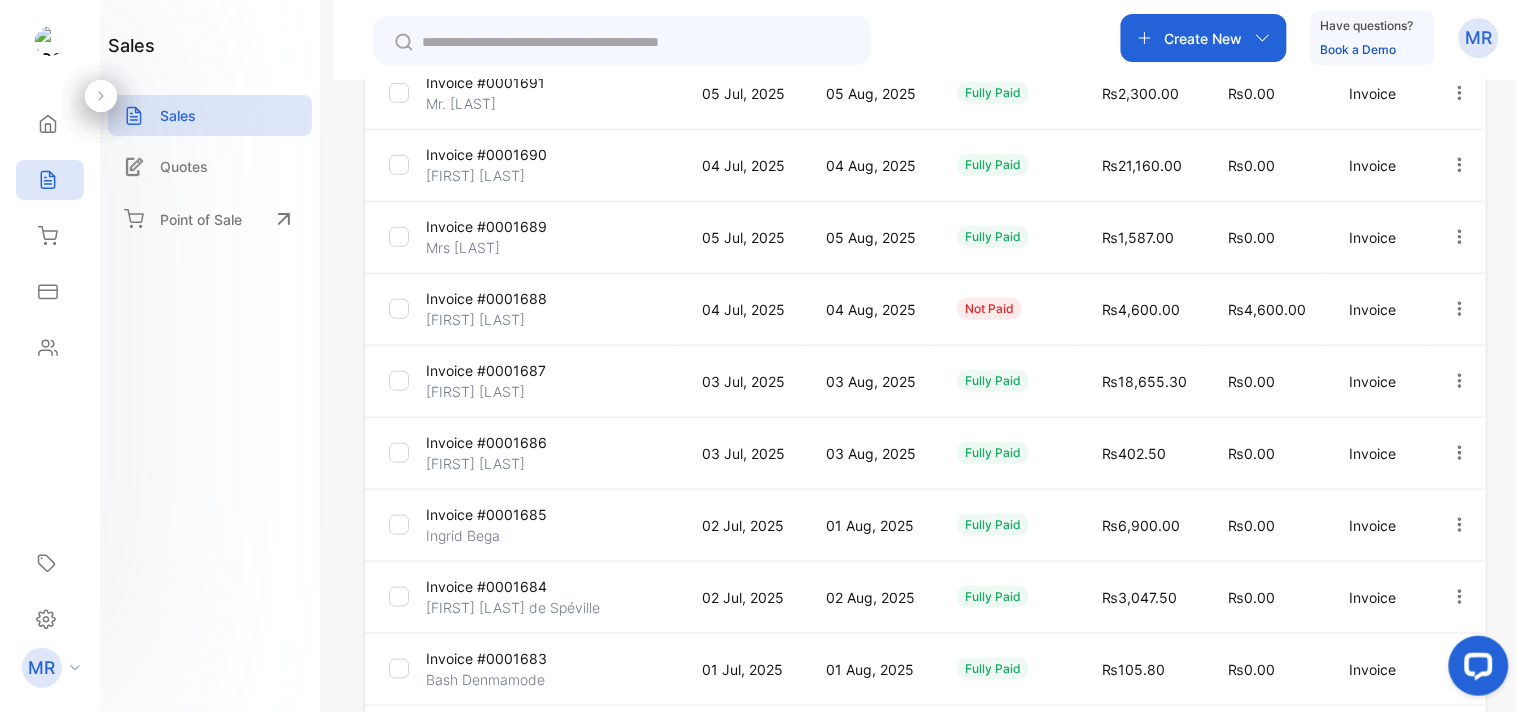 scroll, scrollTop: 358, scrollLeft: 0, axis: vertical 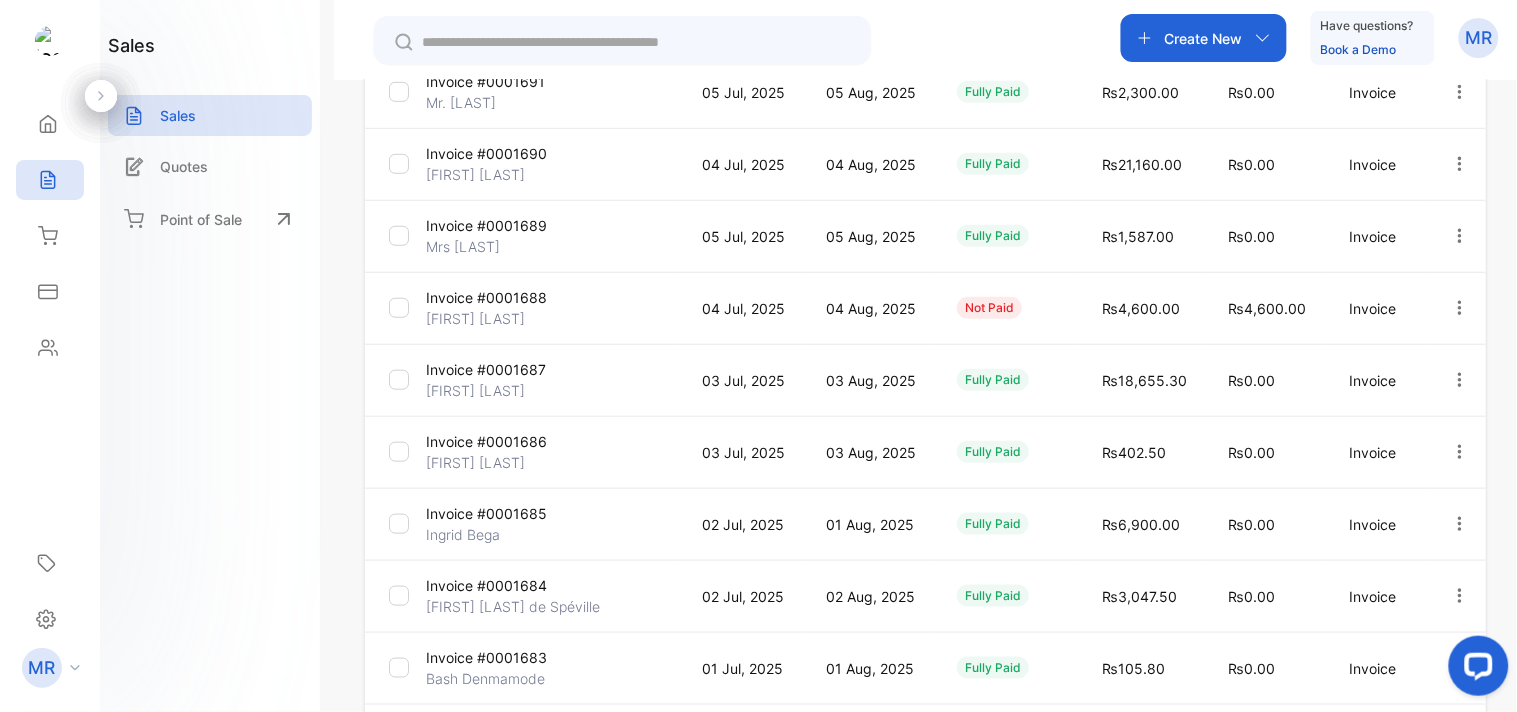 click at bounding box center [1460, 308] 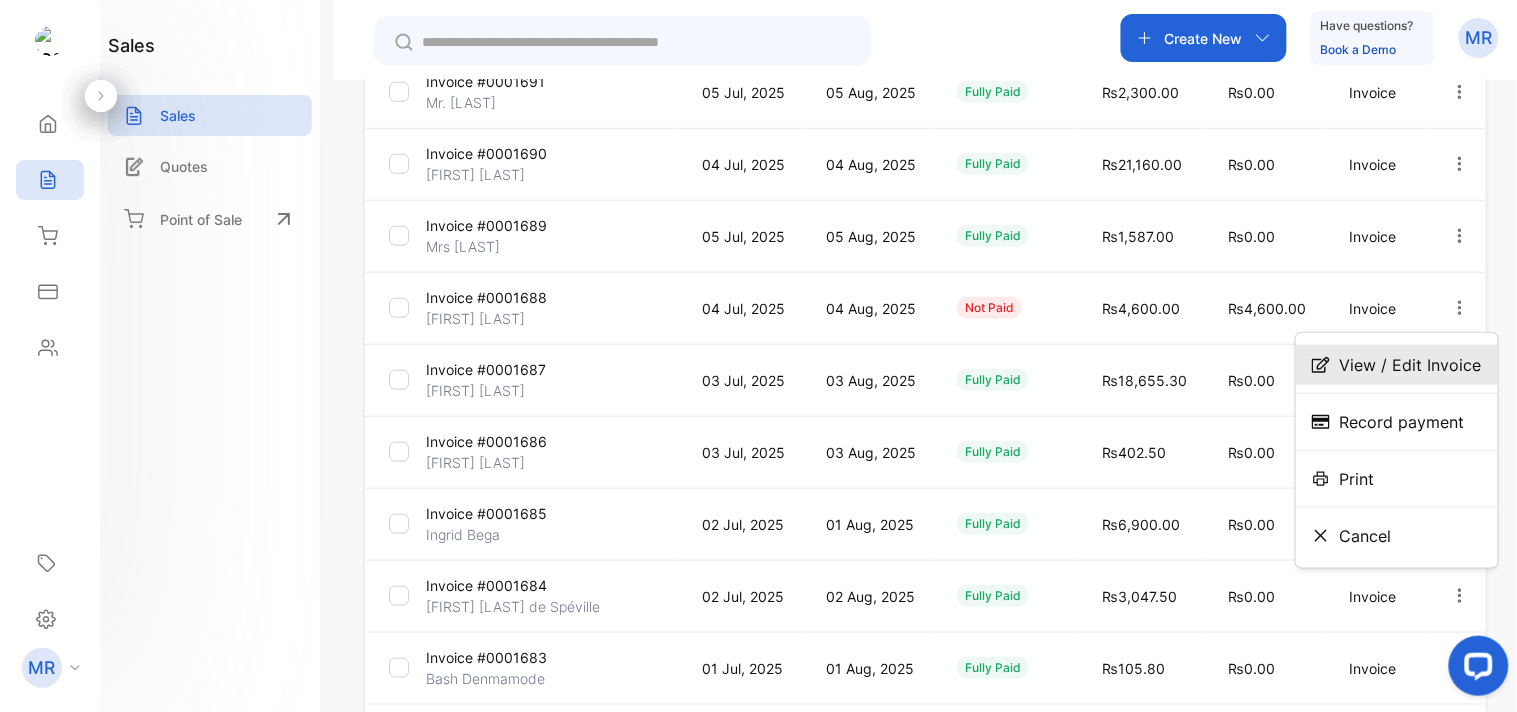 click on "View / Edit Invoice" at bounding box center [1411, 365] 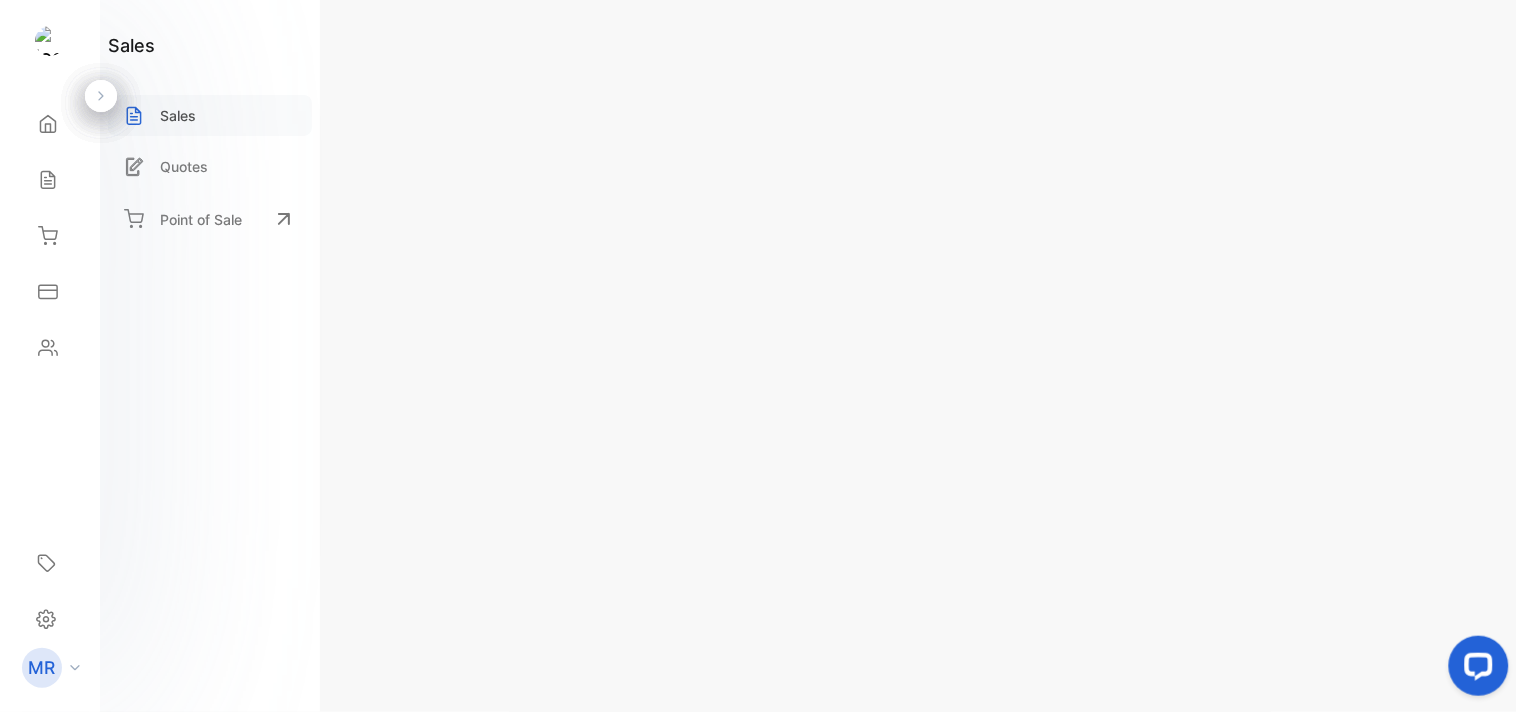 click on "Sales" at bounding box center [178, 115] 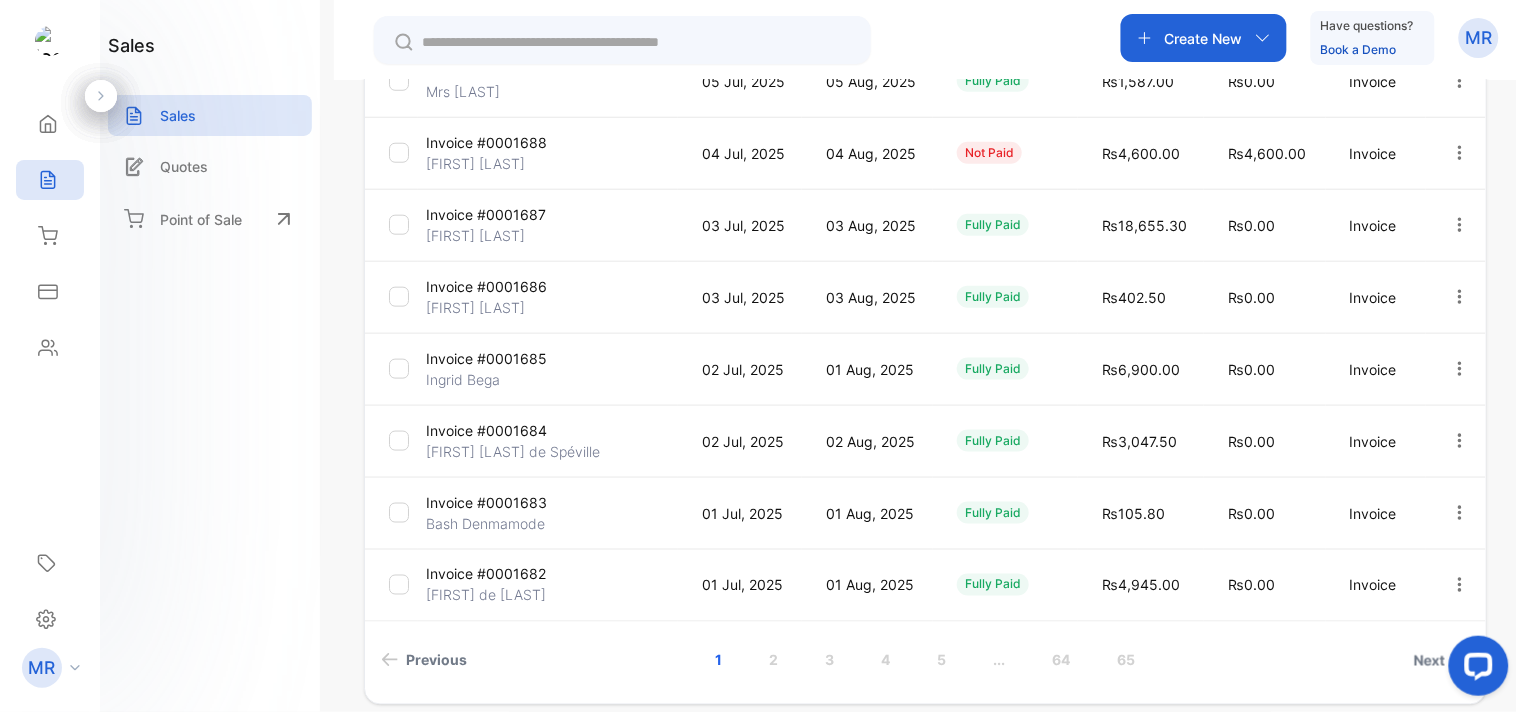 scroll, scrollTop: 521, scrollLeft: 0, axis: vertical 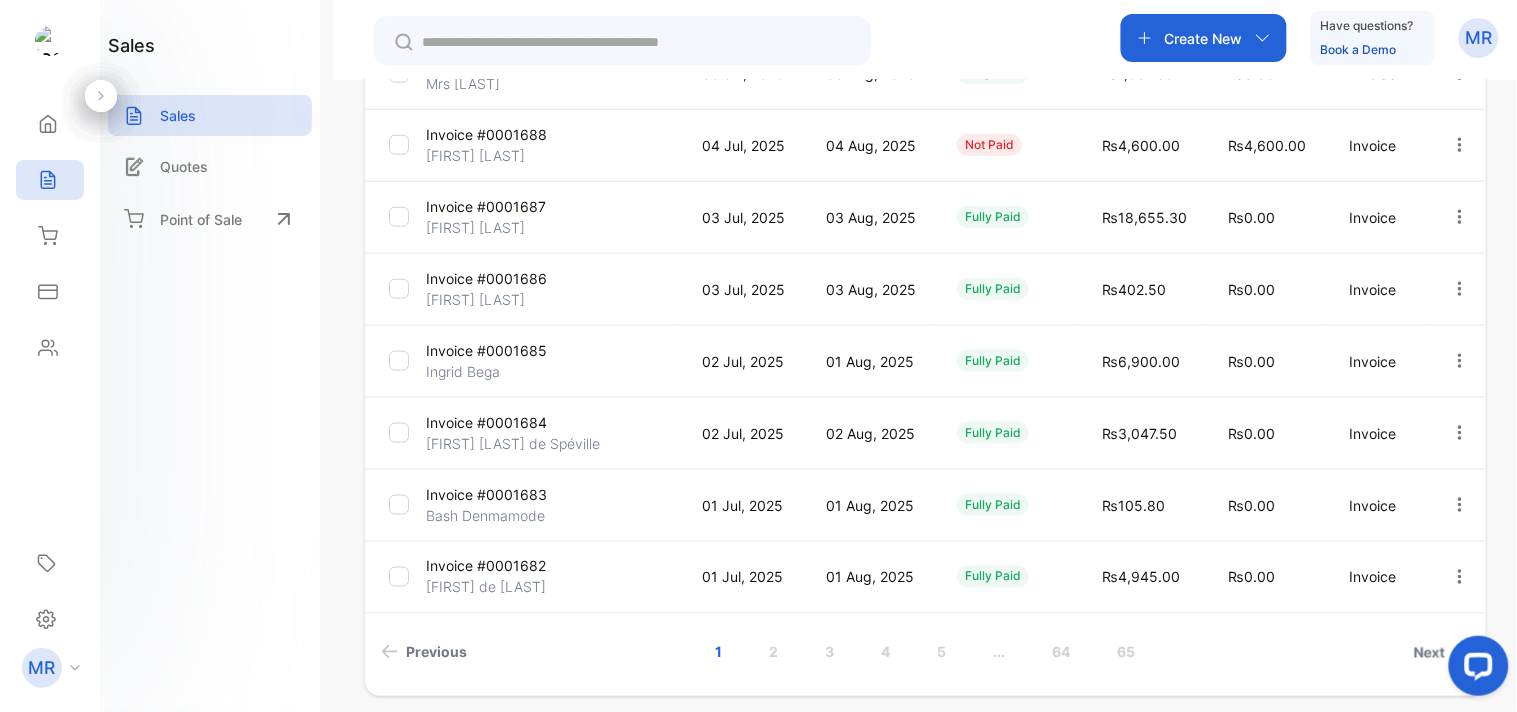 click at bounding box center [1460, 217] 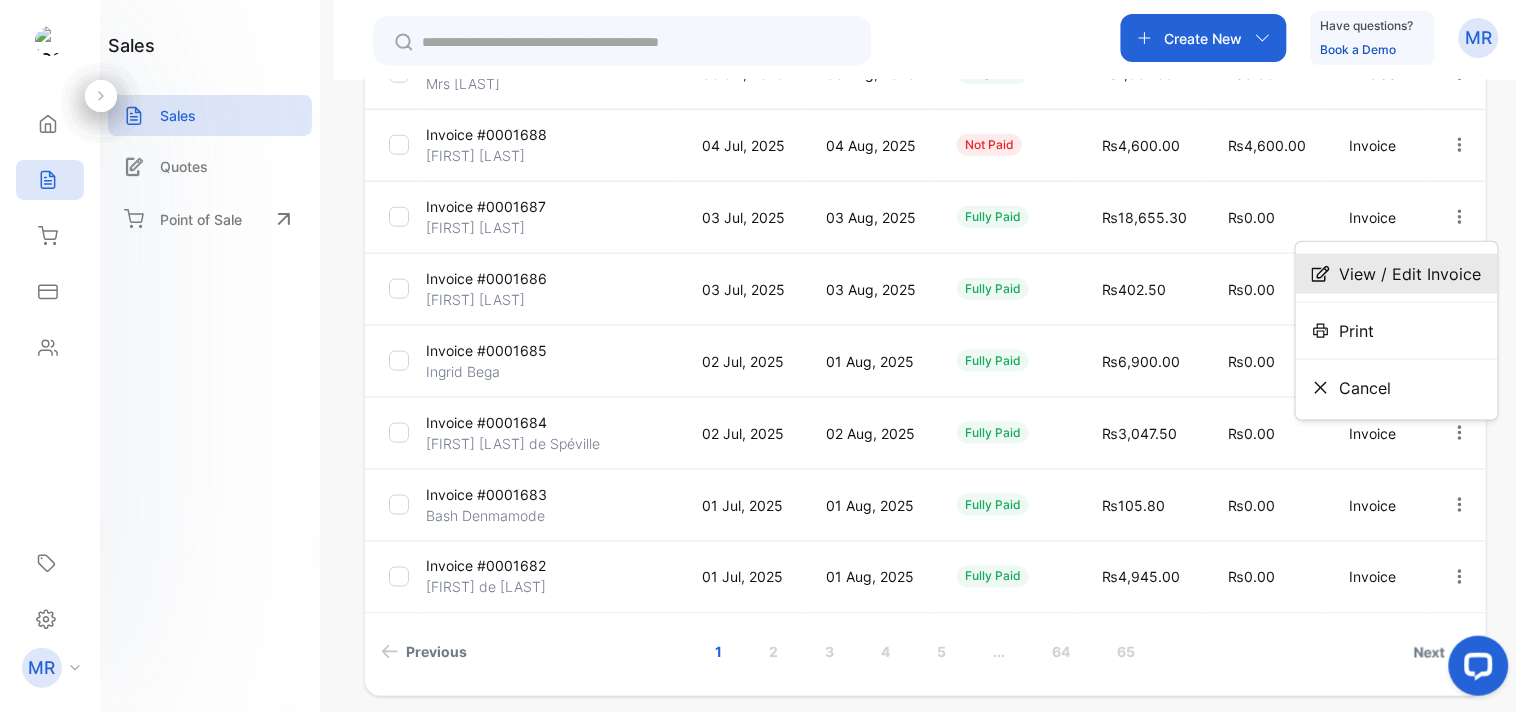 click on "View / Edit Invoice" at bounding box center [1411, 274] 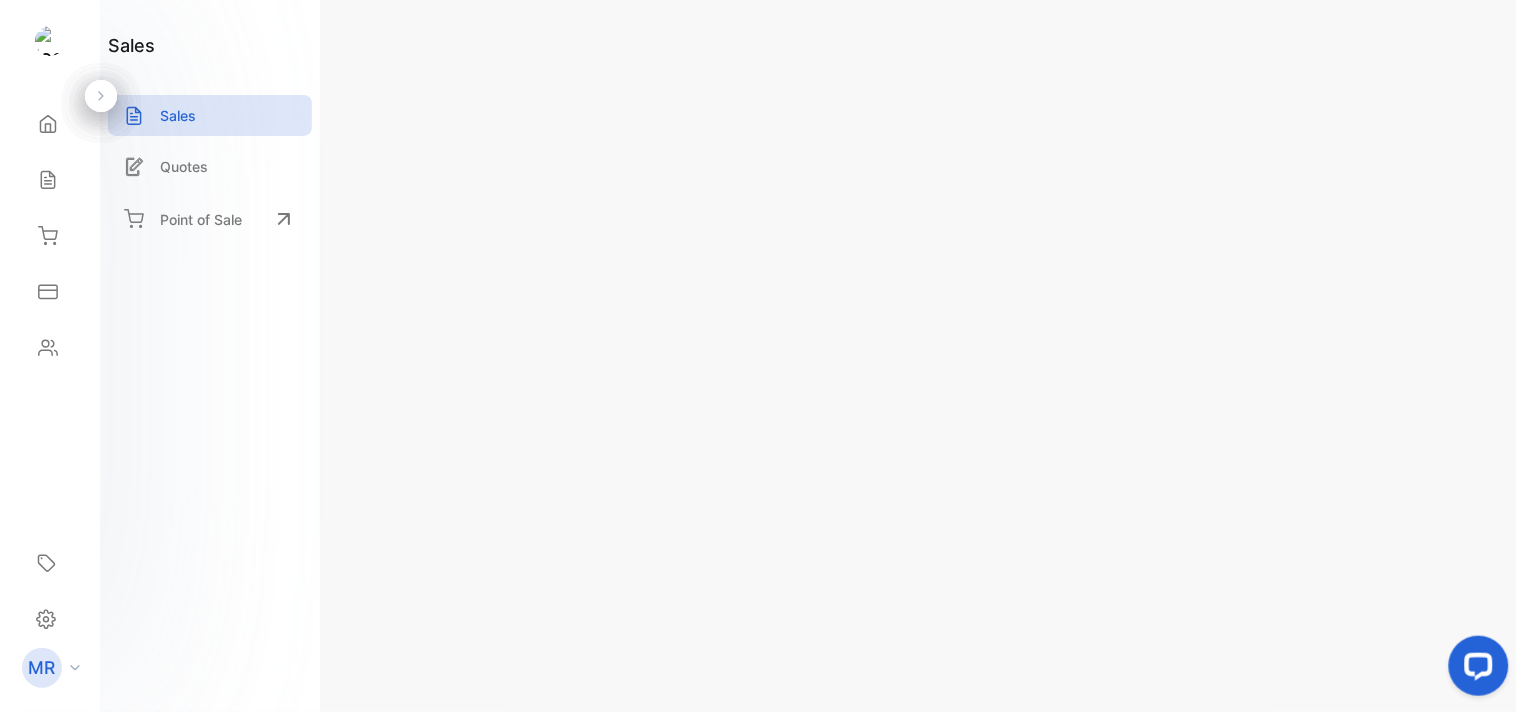 scroll, scrollTop: 200, scrollLeft: 0, axis: vertical 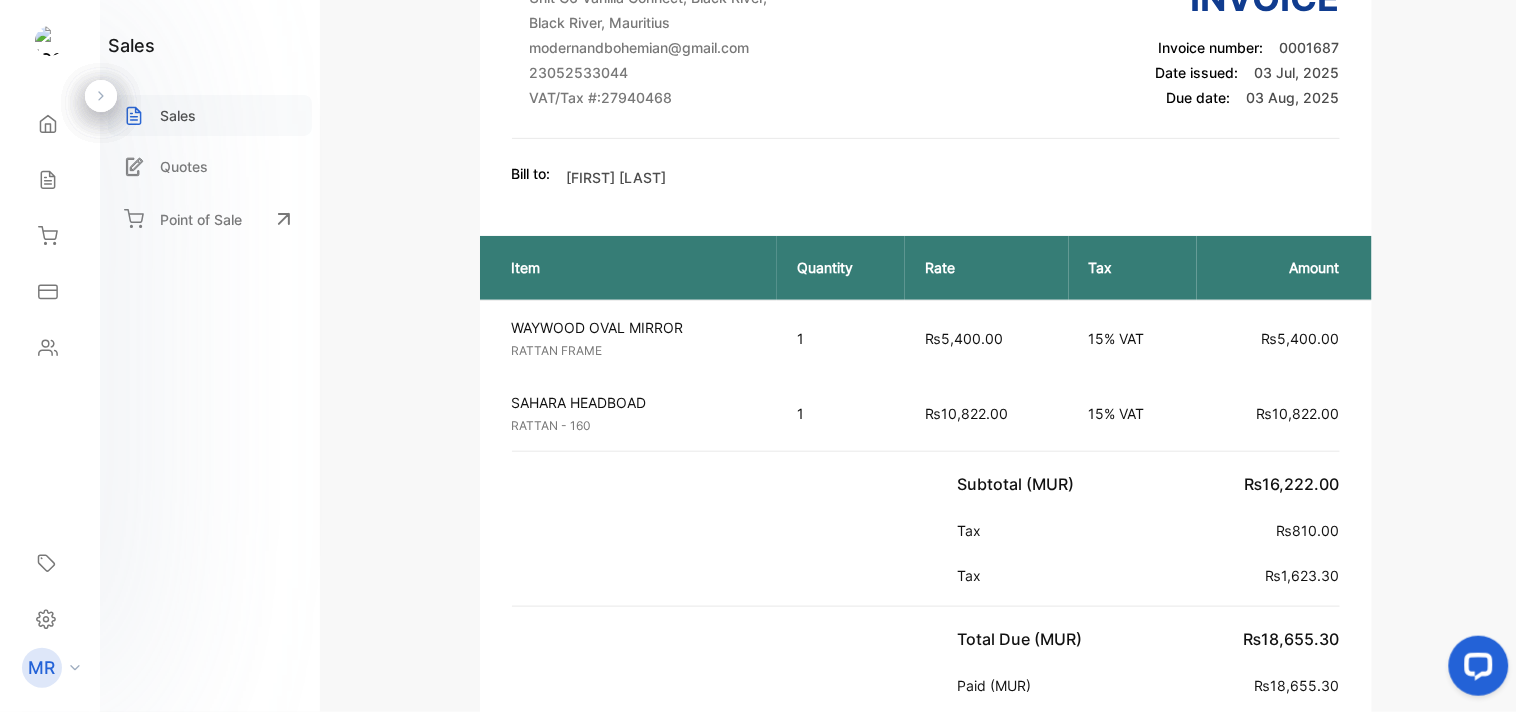 click on "Sales" at bounding box center [210, 115] 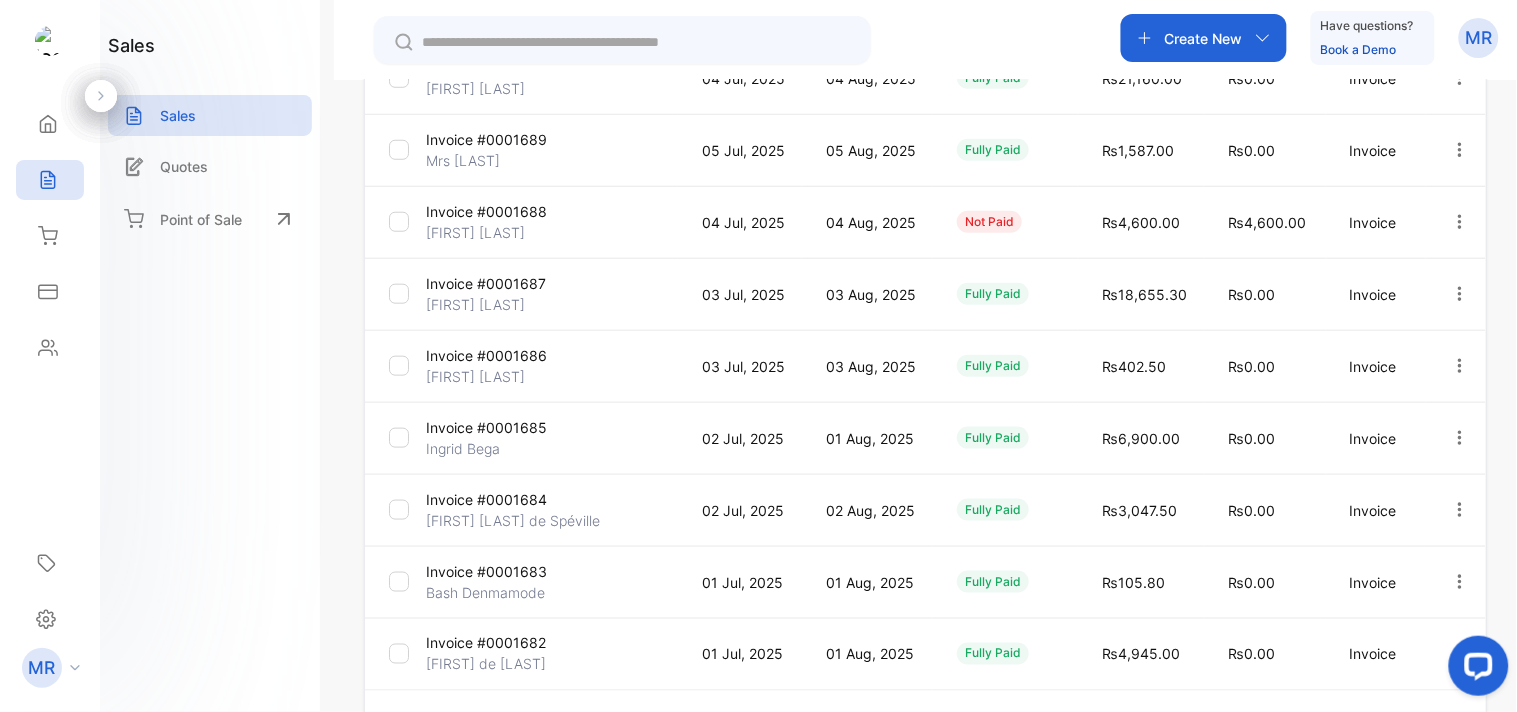 scroll, scrollTop: 445, scrollLeft: 0, axis: vertical 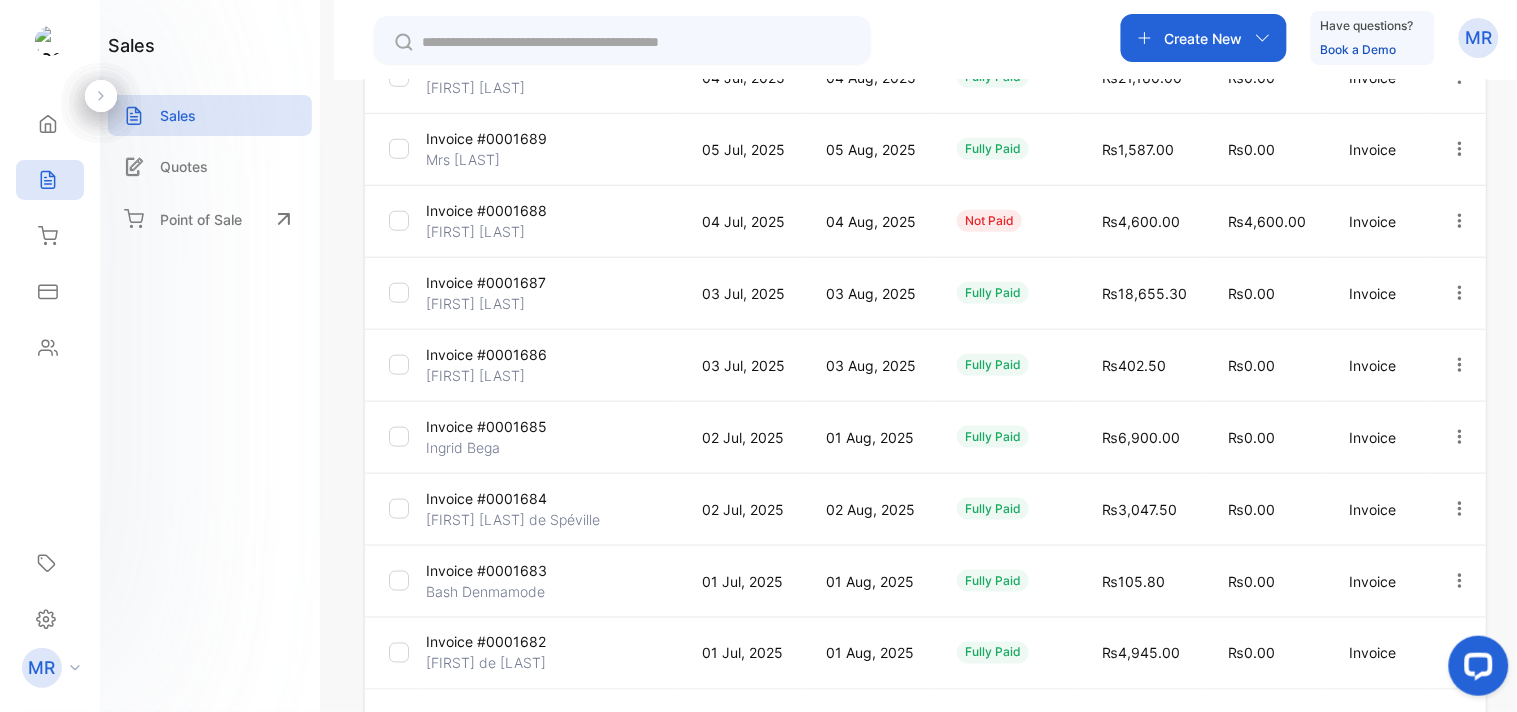 click at bounding box center [1460, 365] 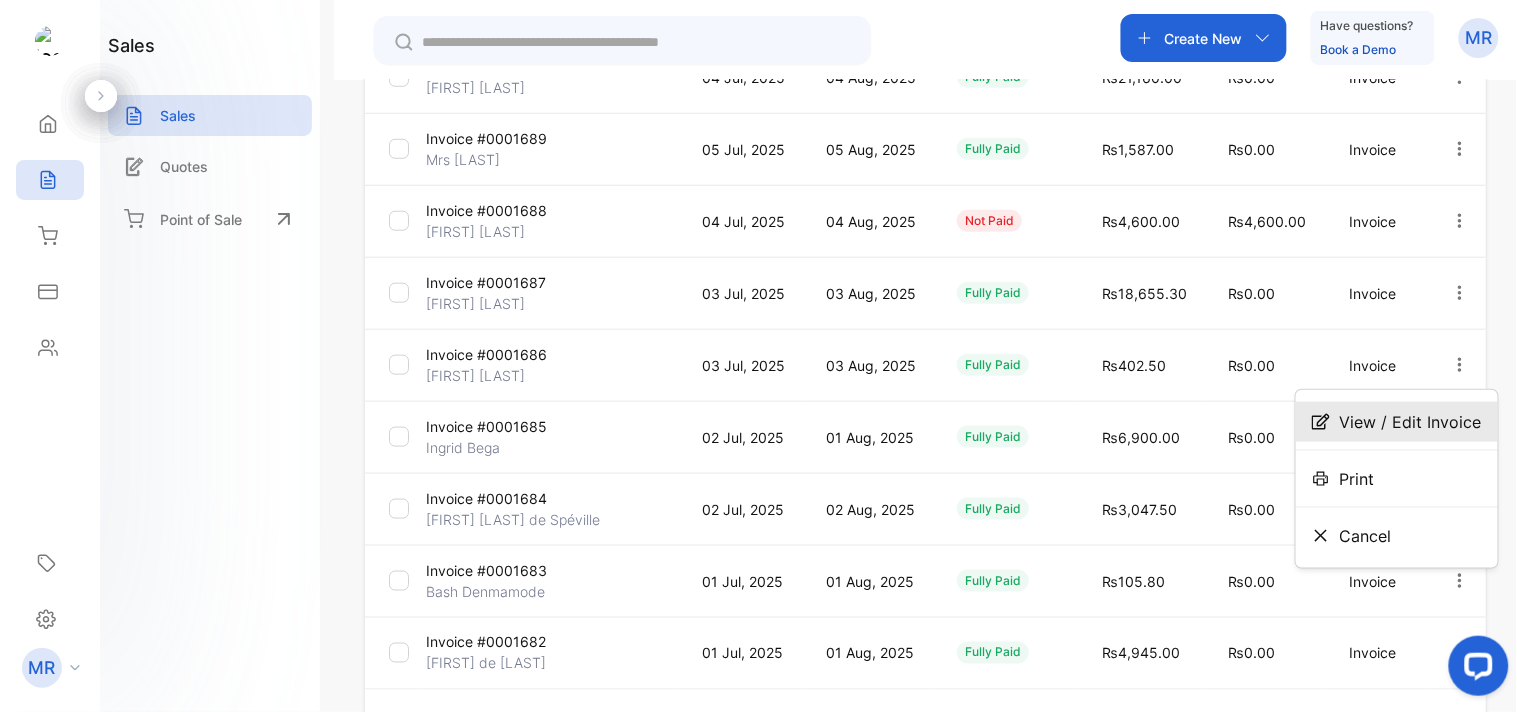 click on "View / Edit Invoice" at bounding box center [1411, 422] 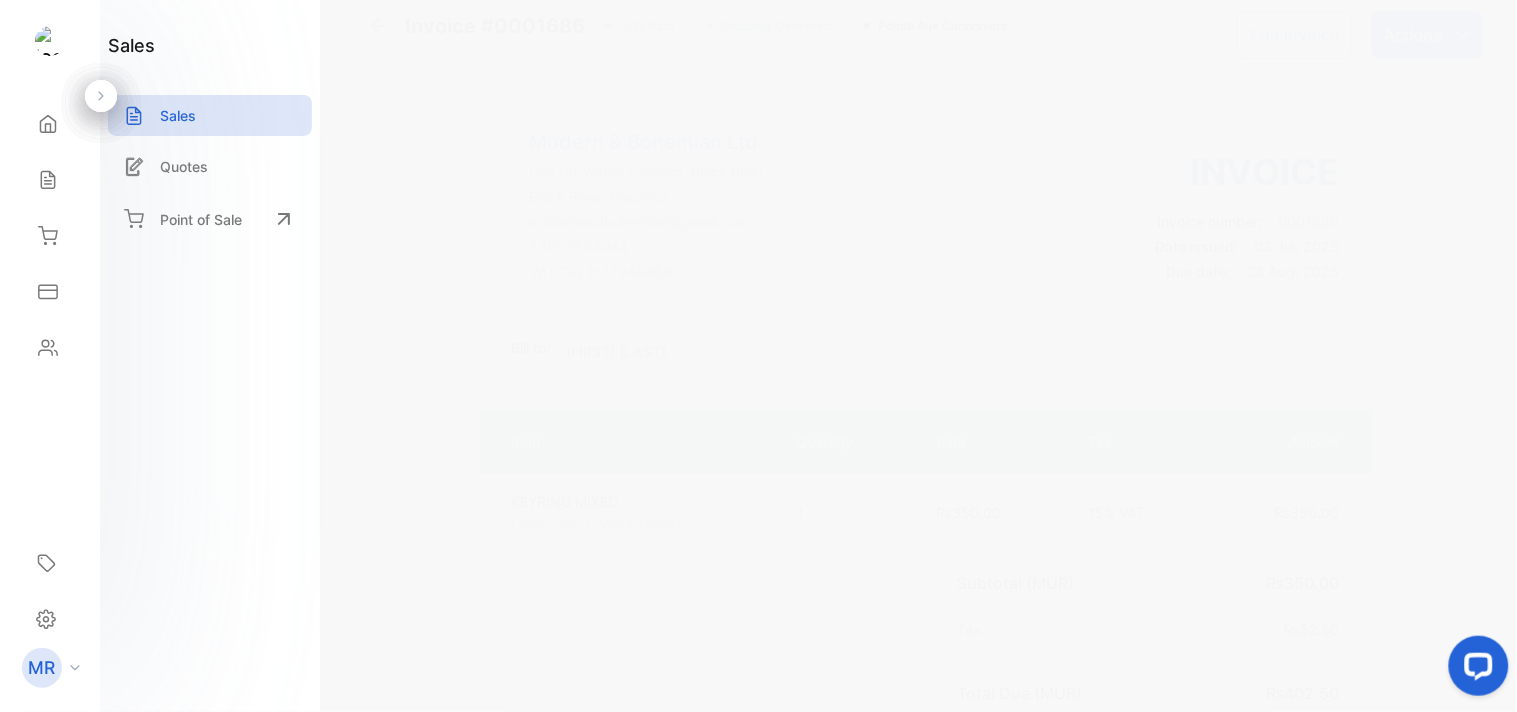 scroll, scrollTop: 13, scrollLeft: 0, axis: vertical 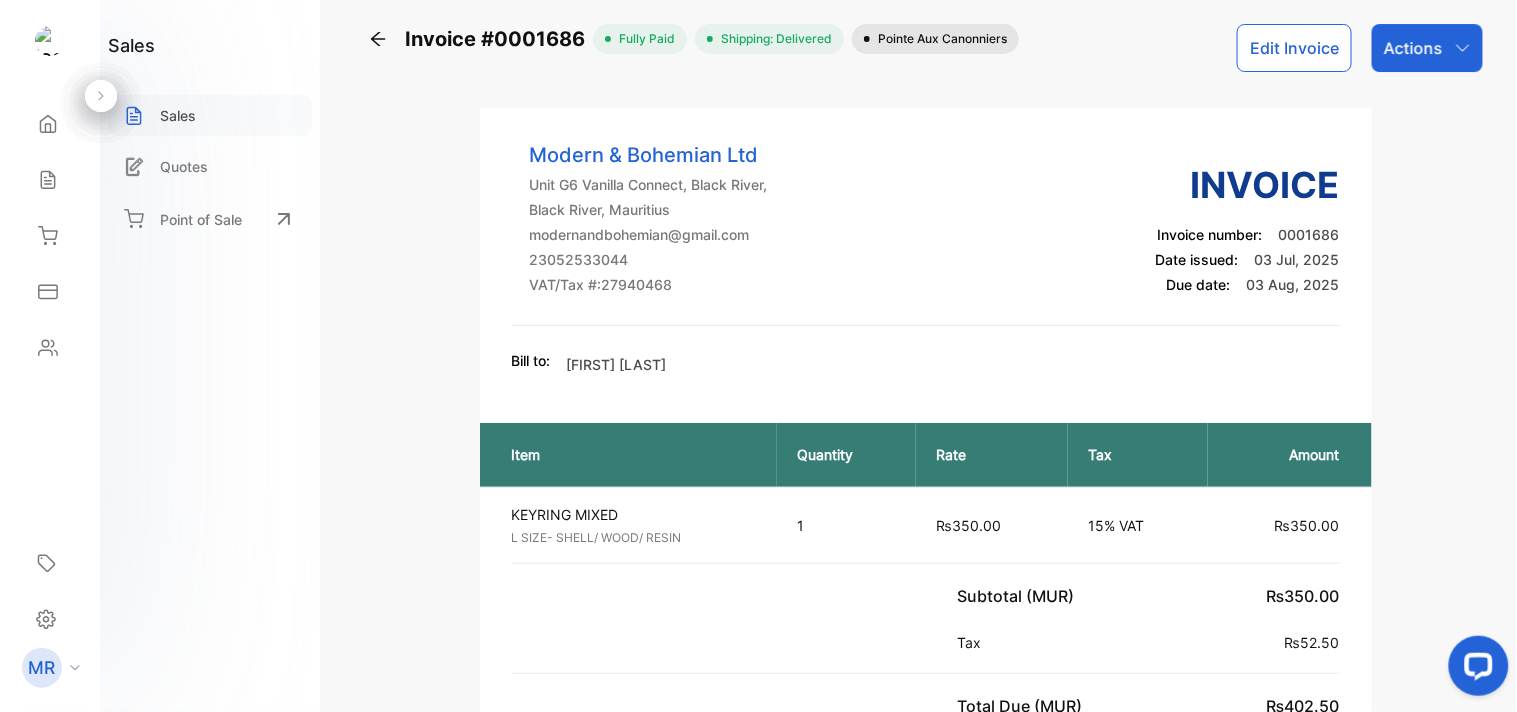 click on "Sales" at bounding box center (210, 115) 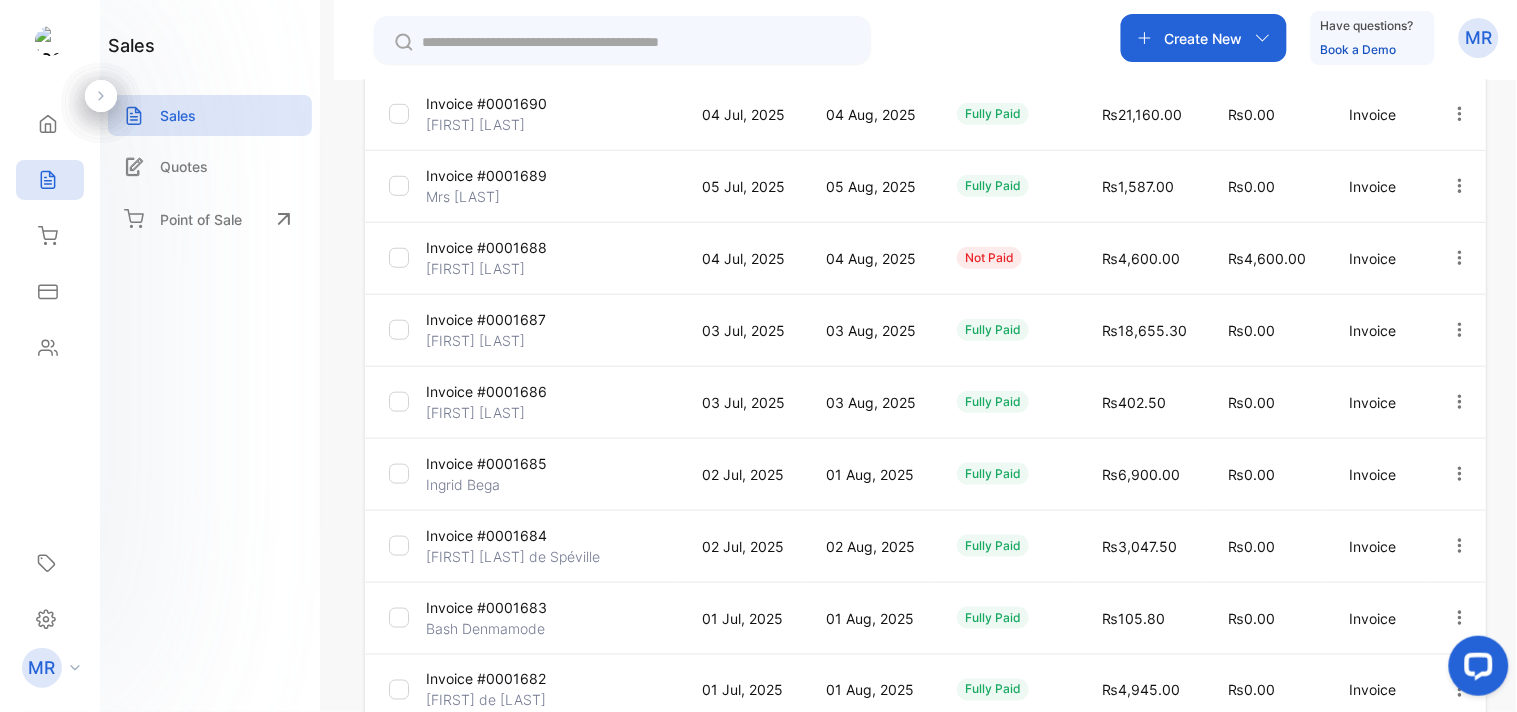 scroll, scrollTop: 435, scrollLeft: 0, axis: vertical 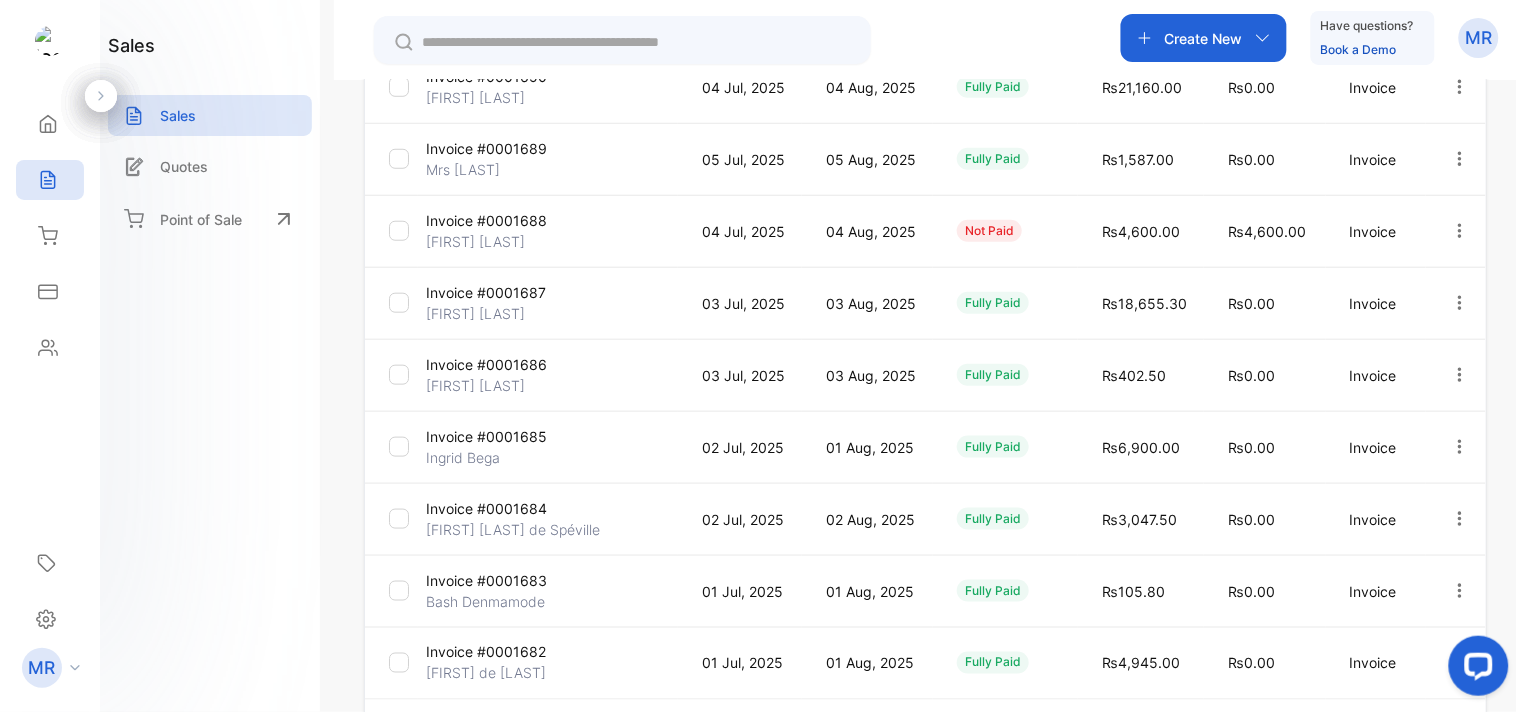 click at bounding box center [1460, 446] 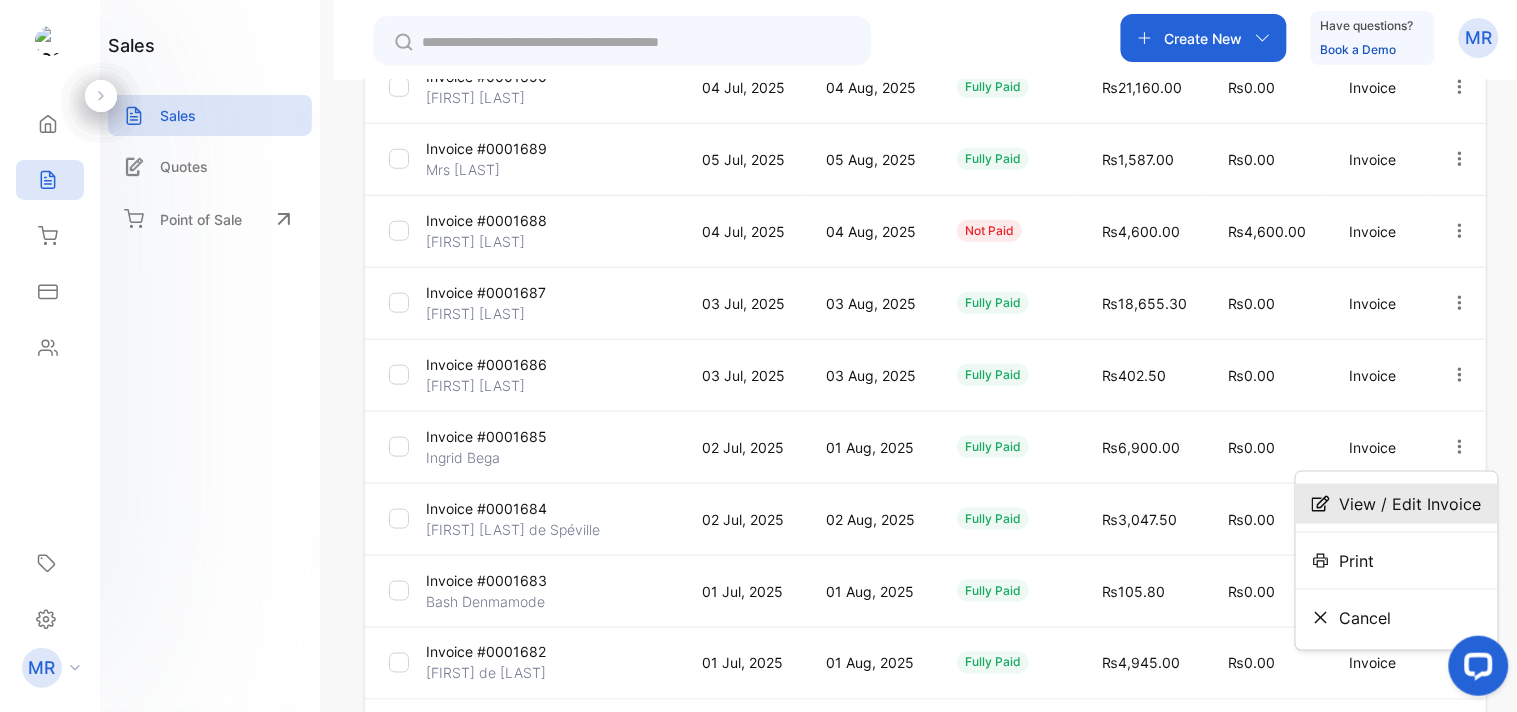 click on "View / Edit Invoice" at bounding box center [1411, 504] 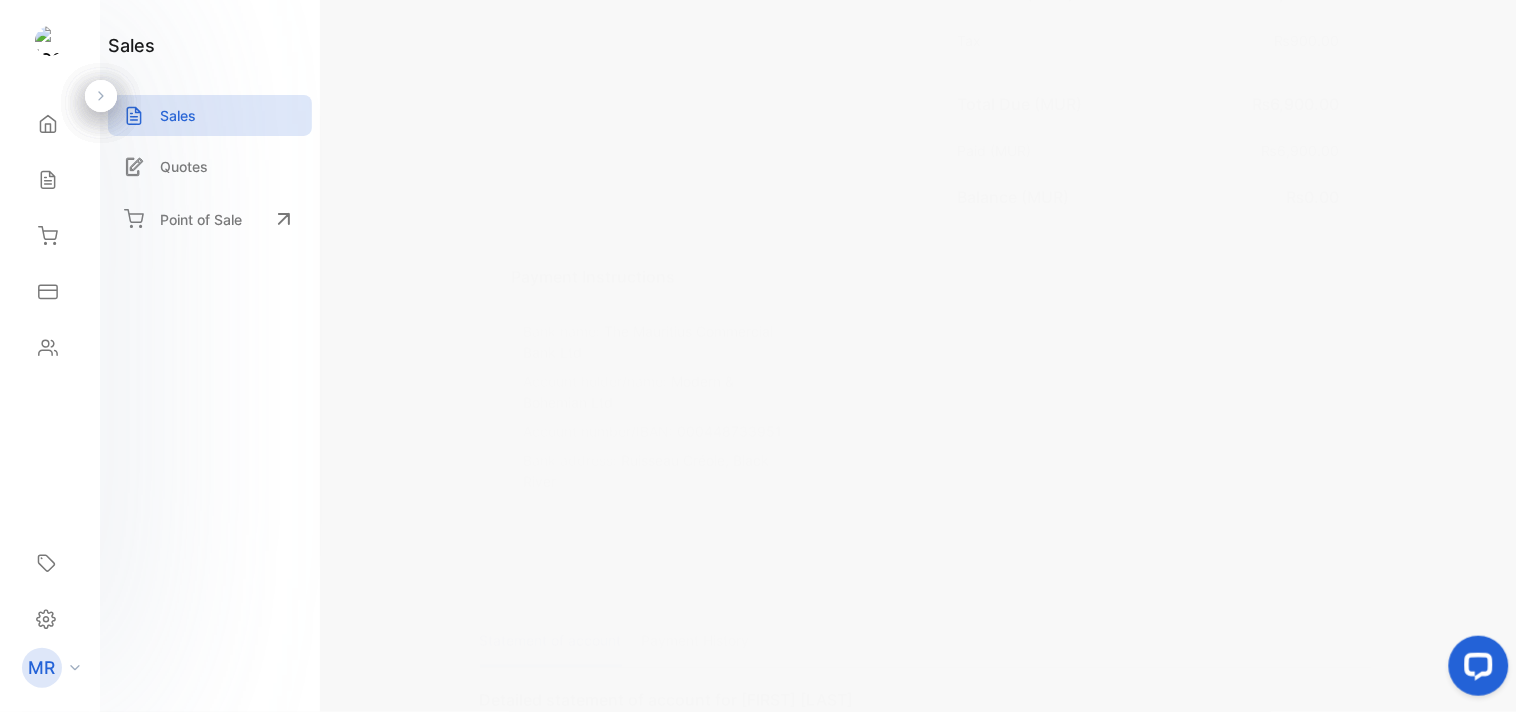 scroll, scrollTop: 618, scrollLeft: 0, axis: vertical 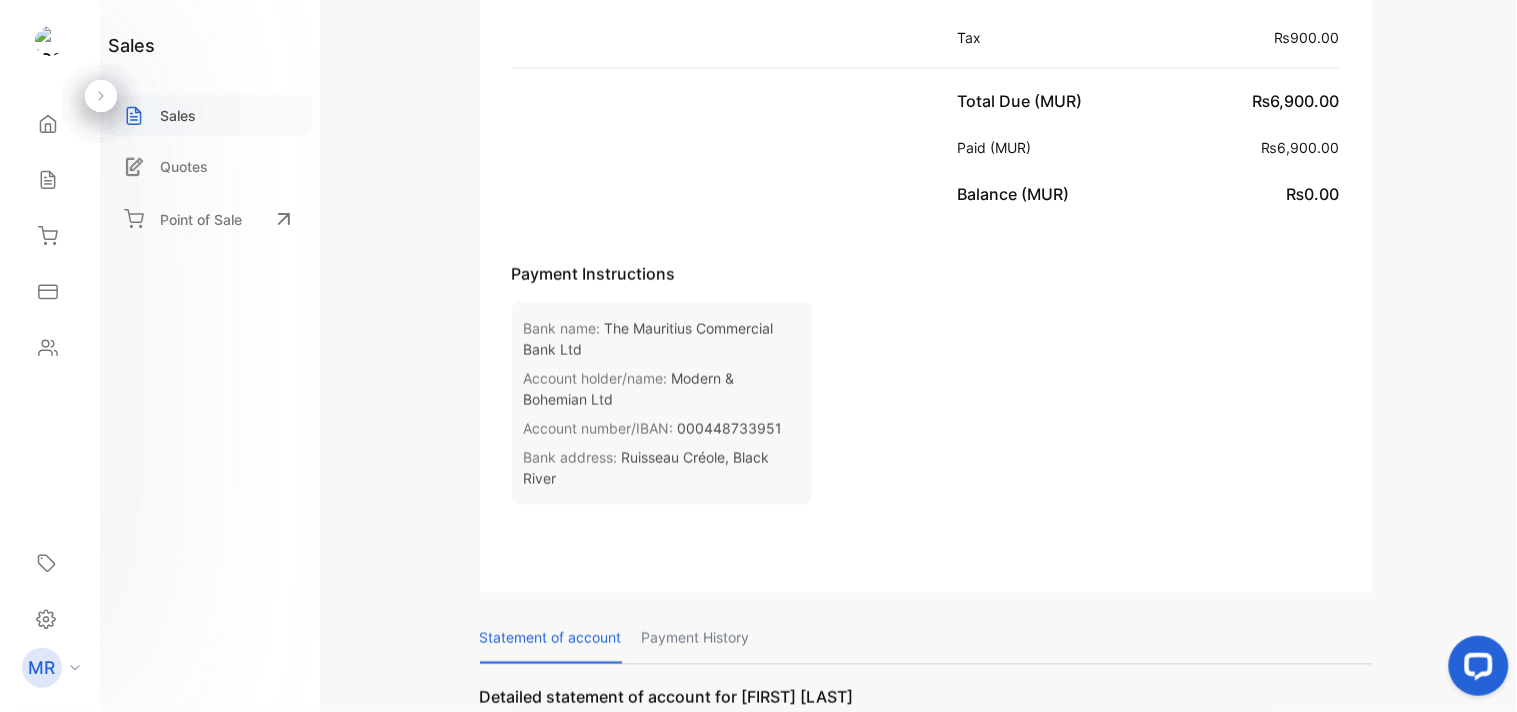 click on "Sales" at bounding box center [178, 115] 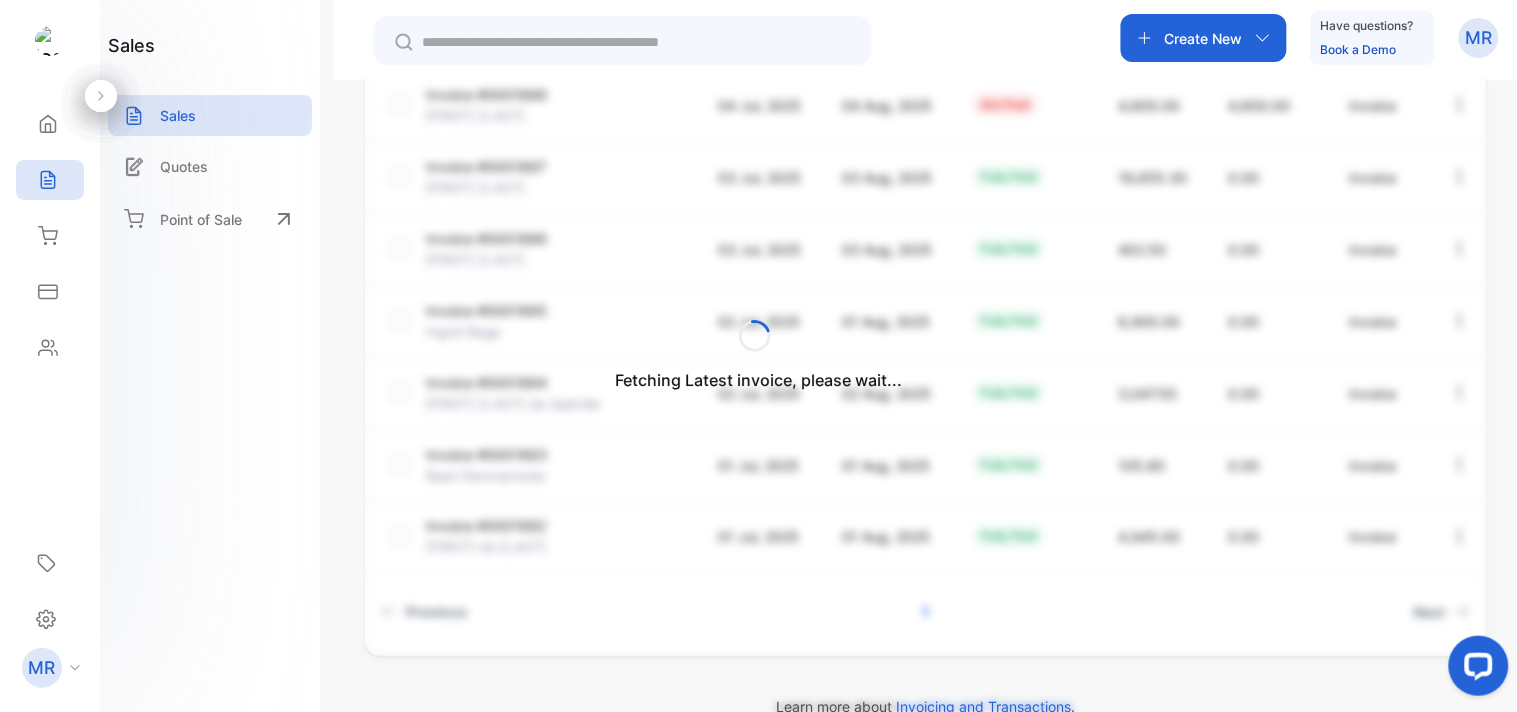 scroll, scrollTop: 598, scrollLeft: 0, axis: vertical 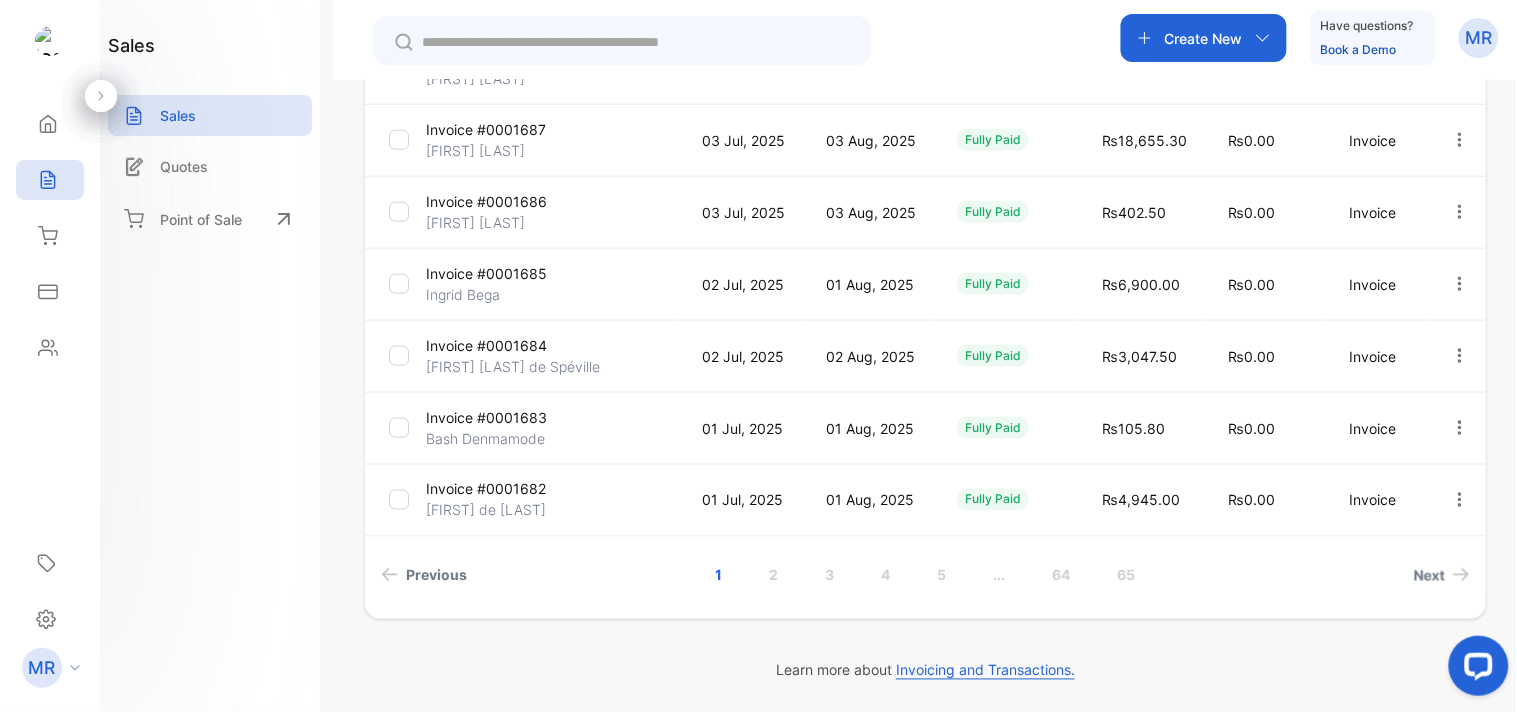 click at bounding box center [1460, 500] 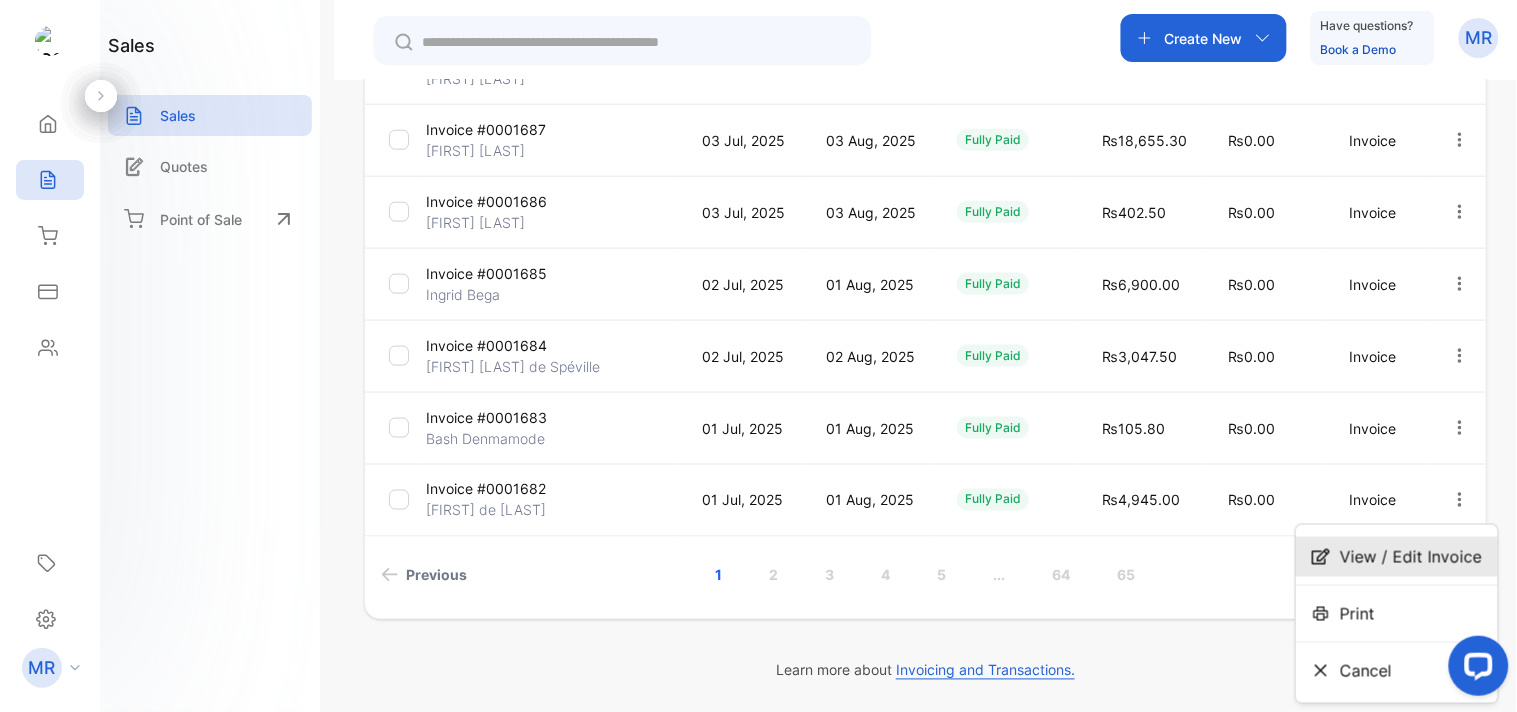 click on "View / Edit Invoice" at bounding box center (1411, 557) 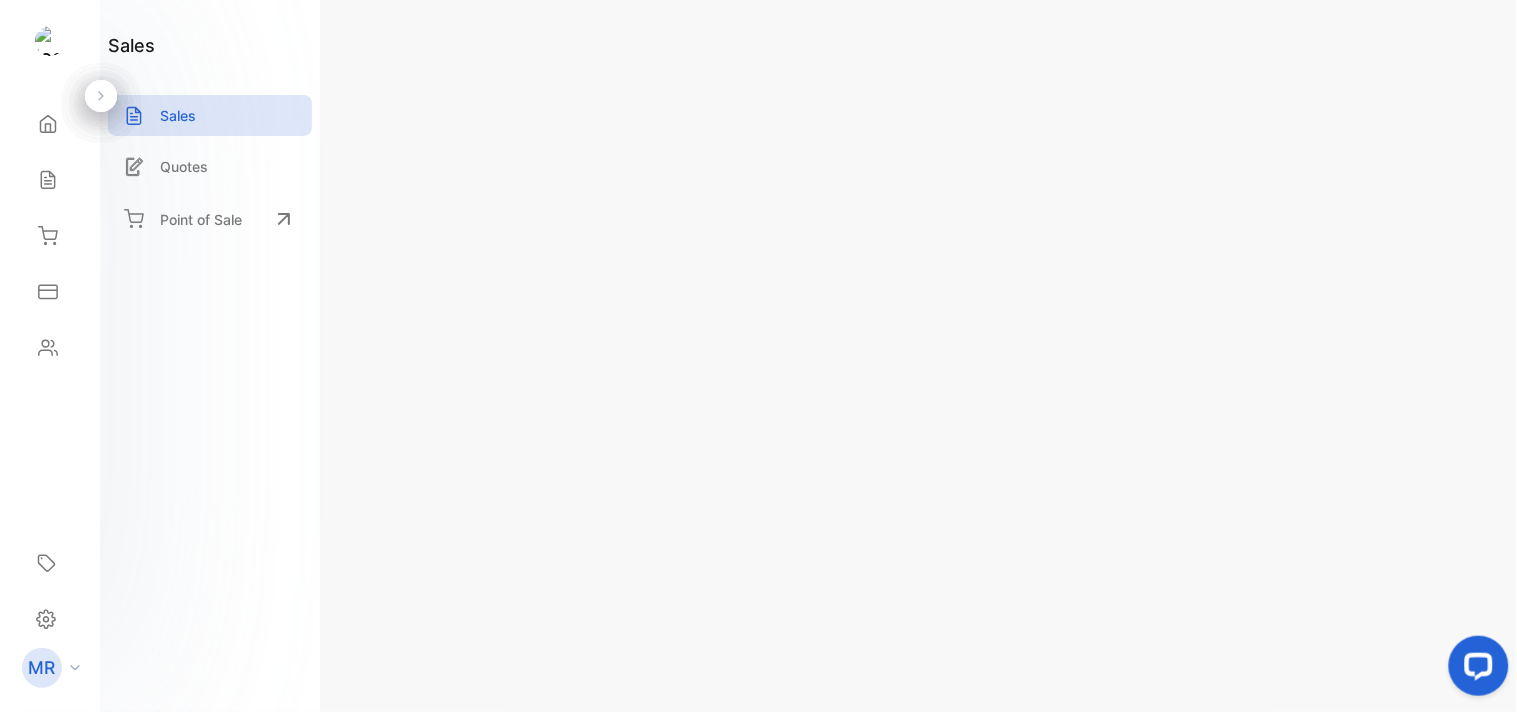 scroll, scrollTop: 207, scrollLeft: 0, axis: vertical 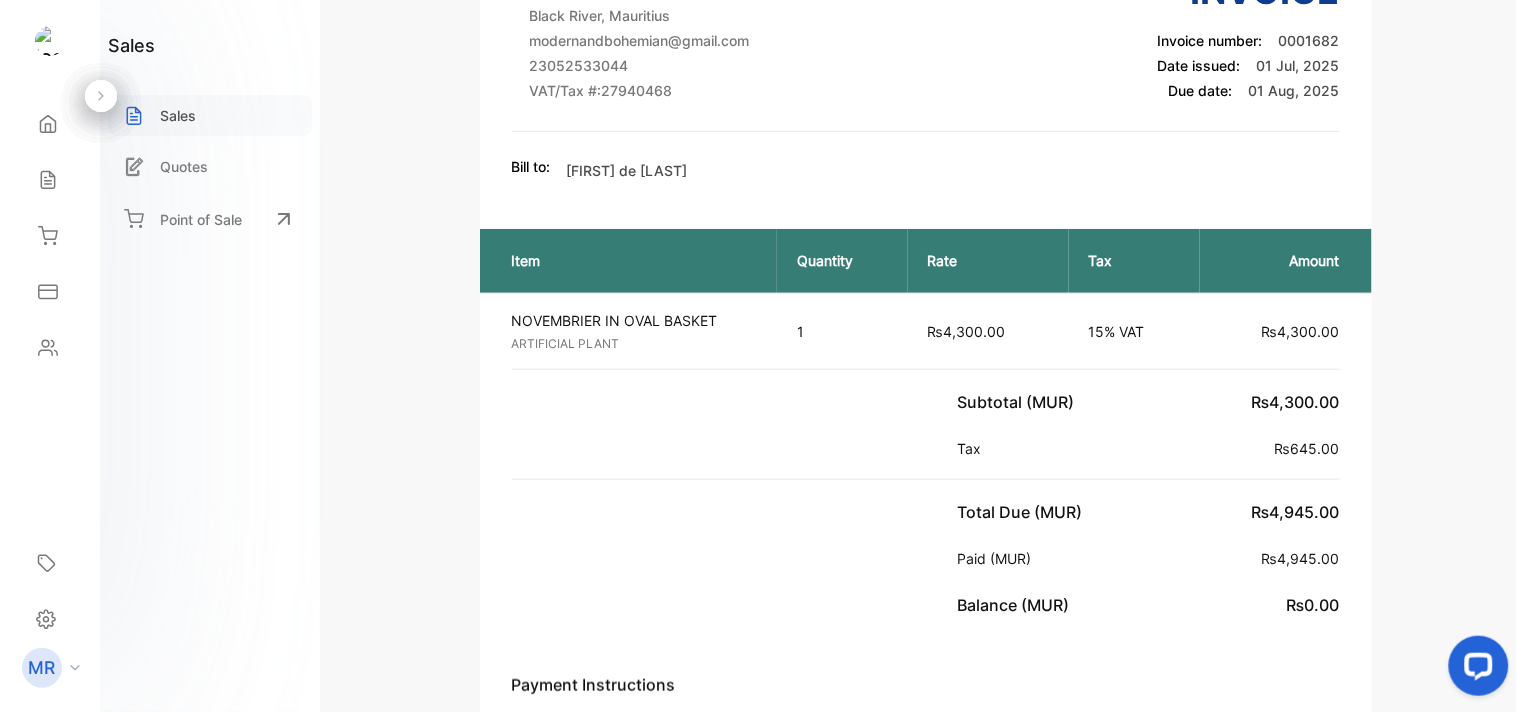 click on "Sales" at bounding box center [210, 115] 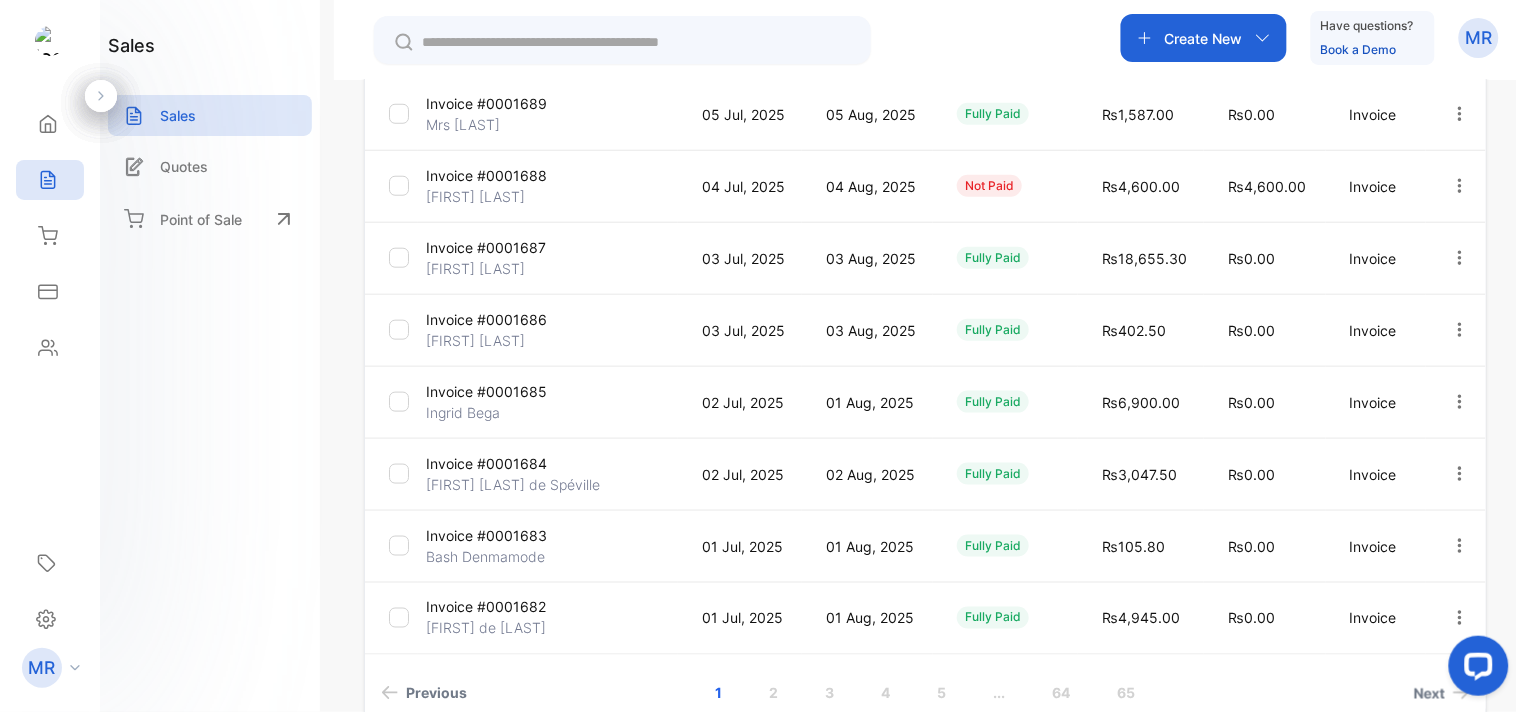 scroll, scrollTop: 598, scrollLeft: 0, axis: vertical 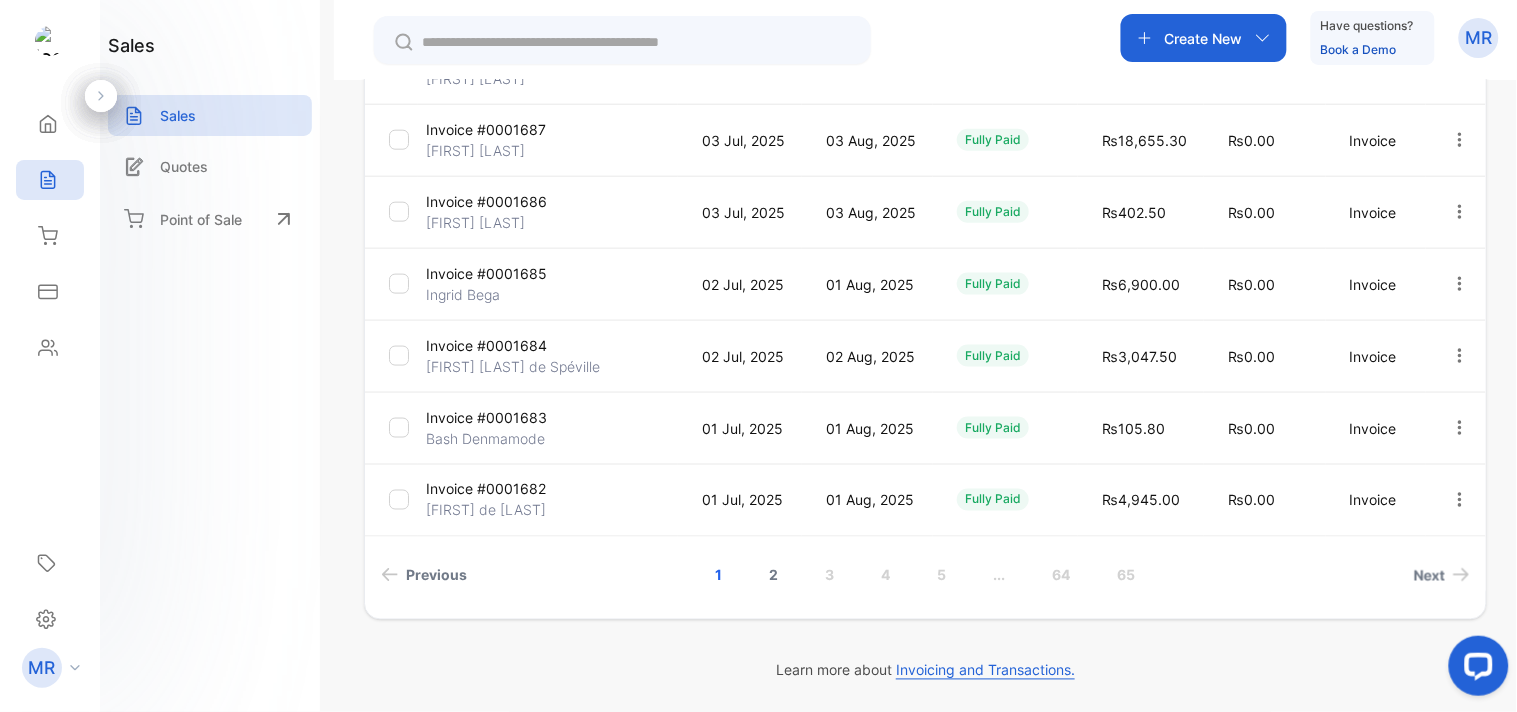 click on "2" at bounding box center [774, 575] 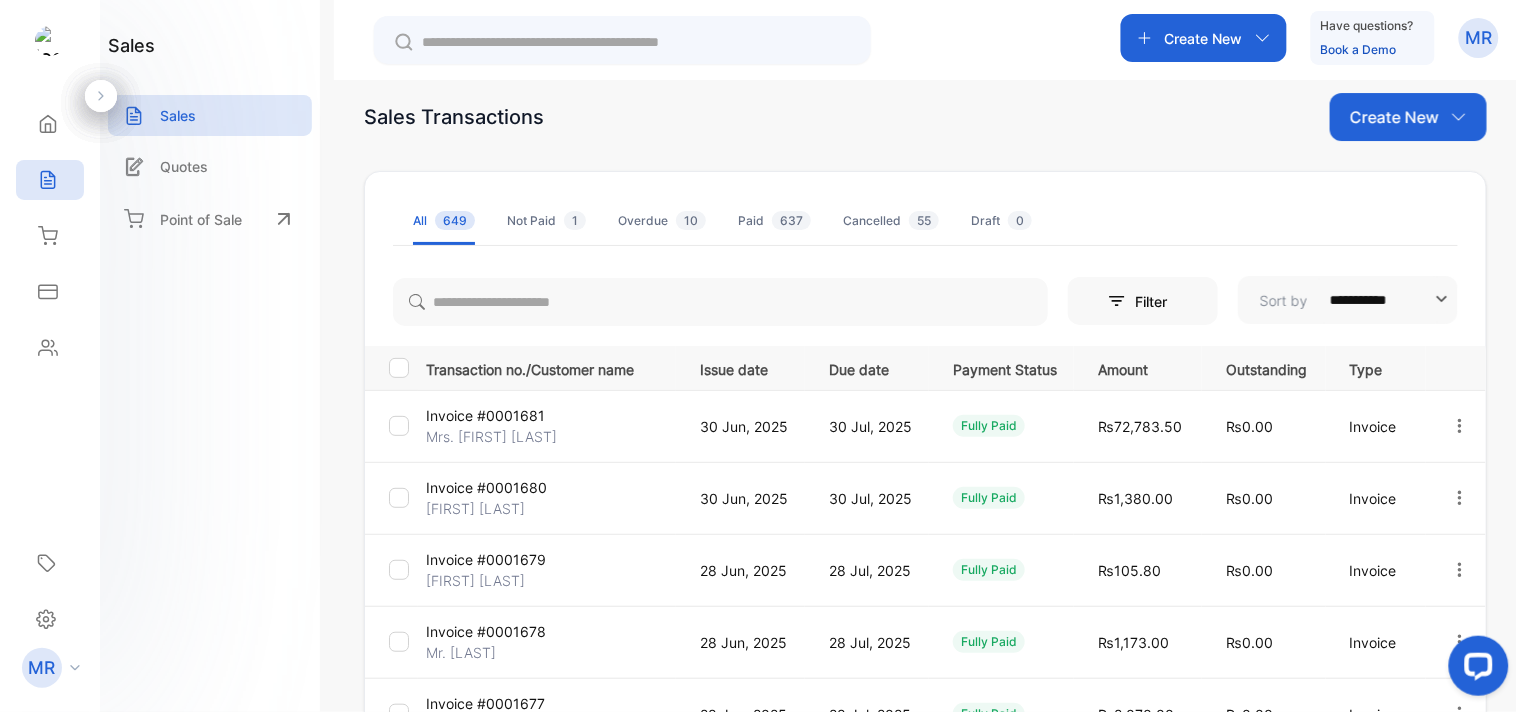 scroll, scrollTop: 23, scrollLeft: 0, axis: vertical 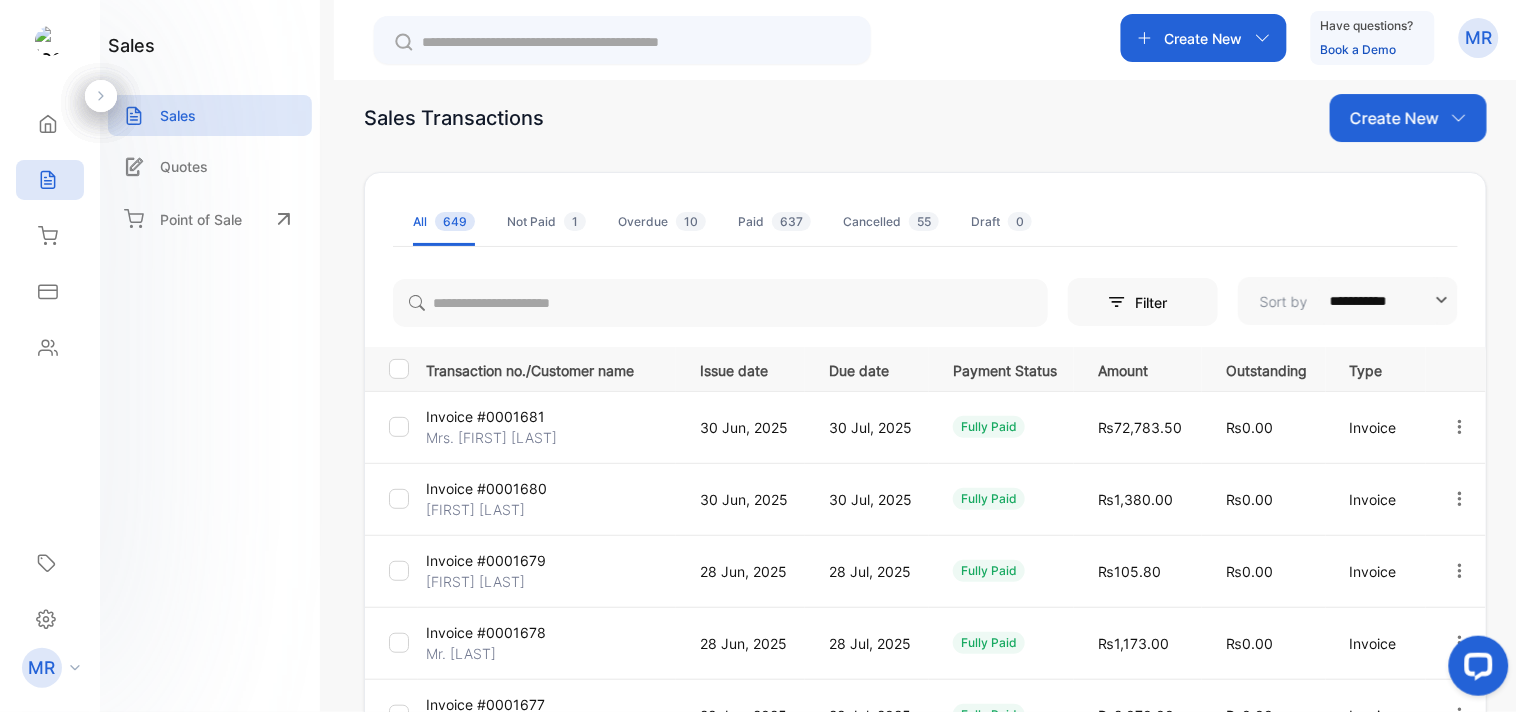 click at bounding box center (1460, 427) 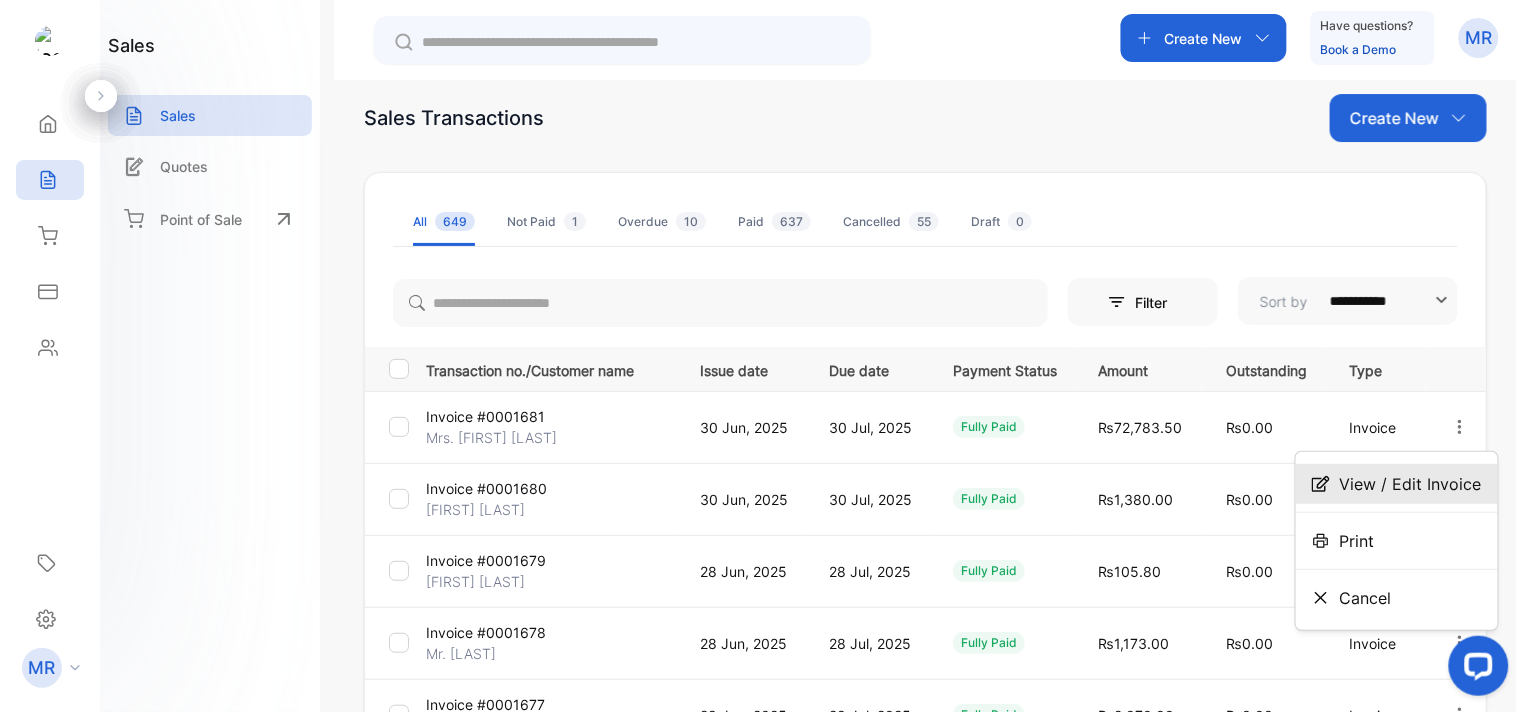 click on "View / Edit Invoice" at bounding box center (1411, 484) 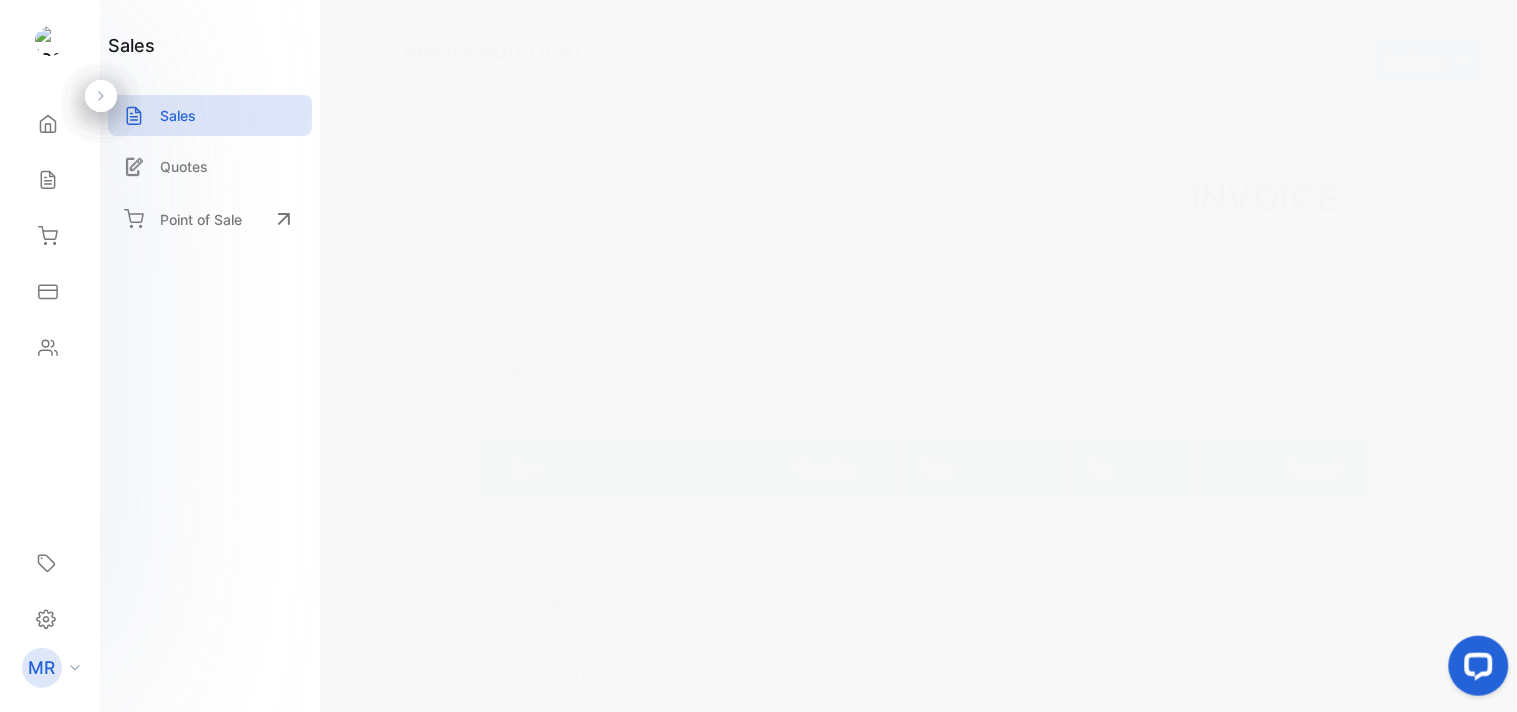 scroll, scrollTop: 255, scrollLeft: 0, axis: vertical 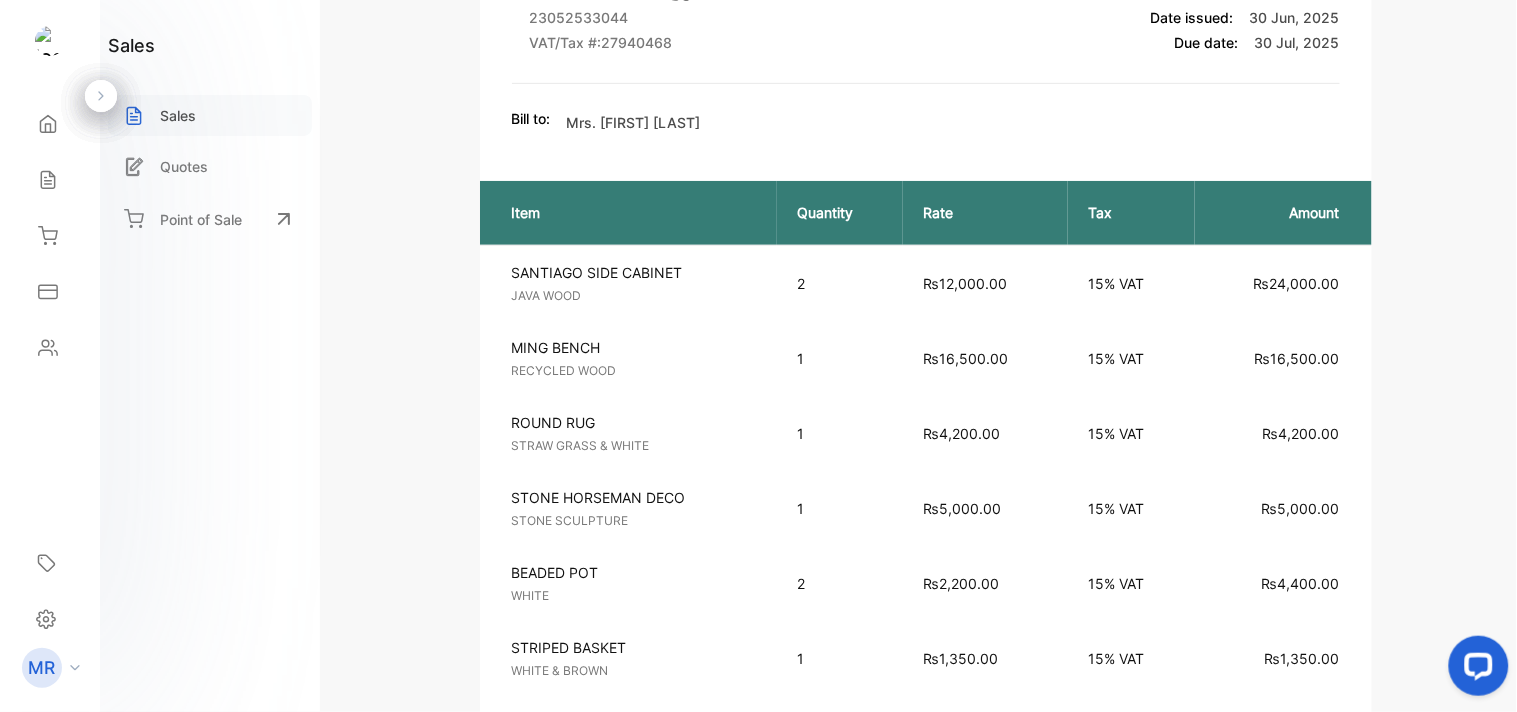 click on "Sales" at bounding box center [210, 115] 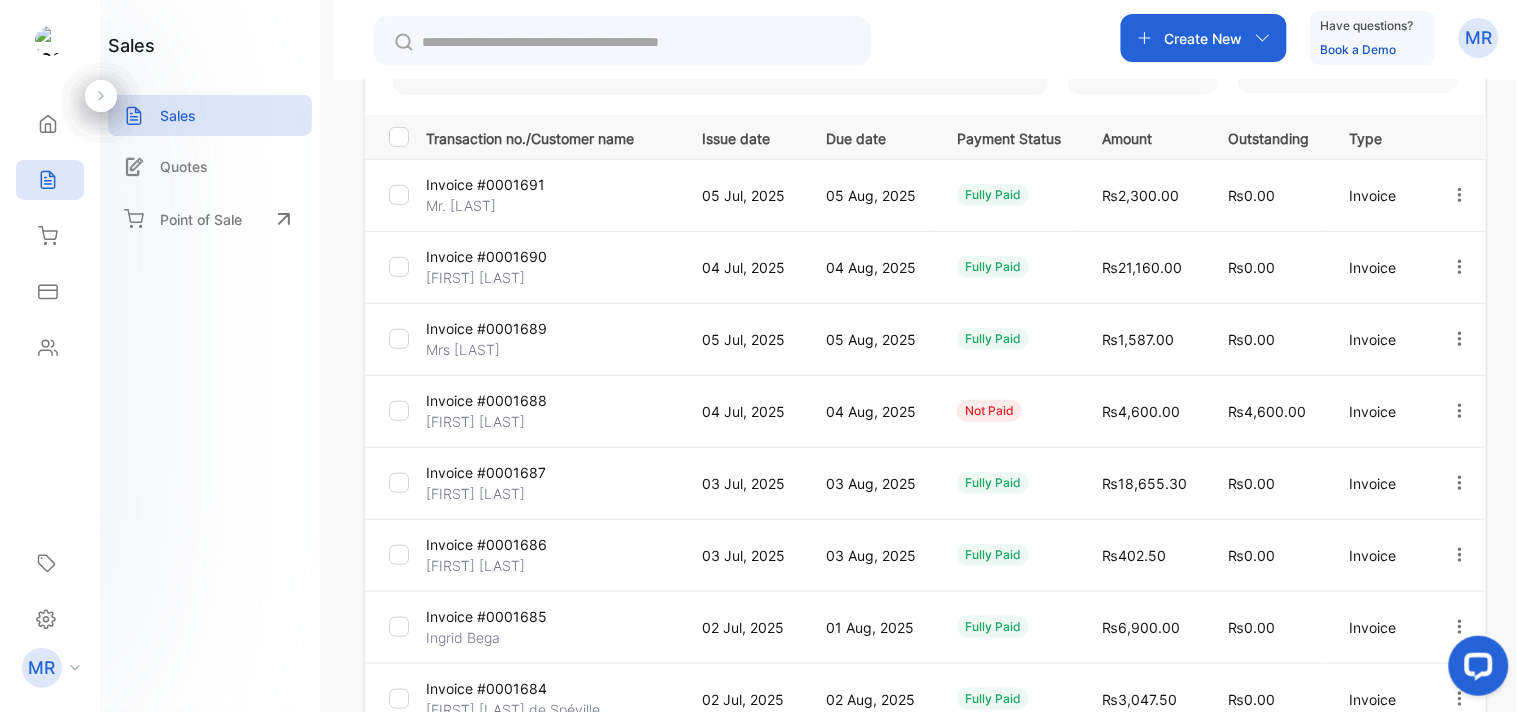 scroll, scrollTop: 598, scrollLeft: 0, axis: vertical 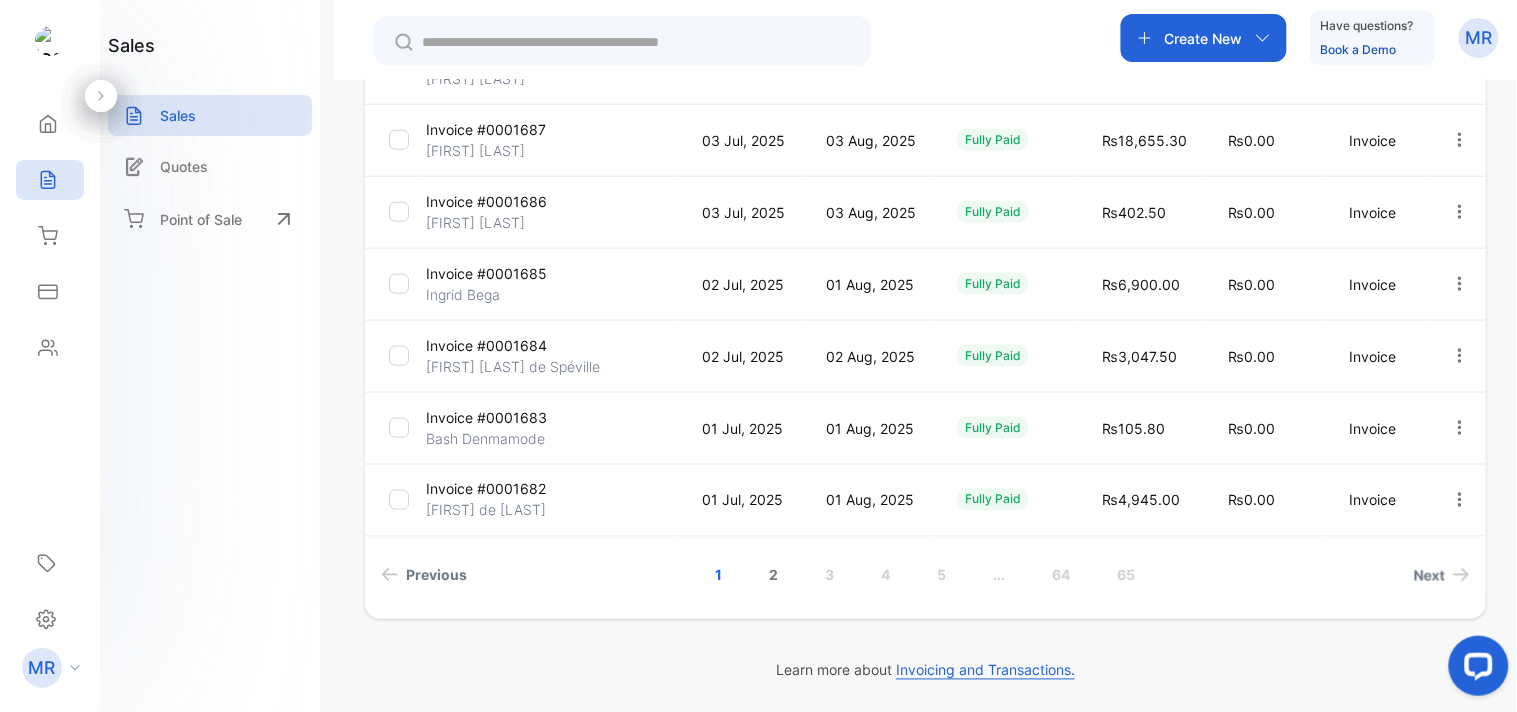 click on "2" at bounding box center [774, 575] 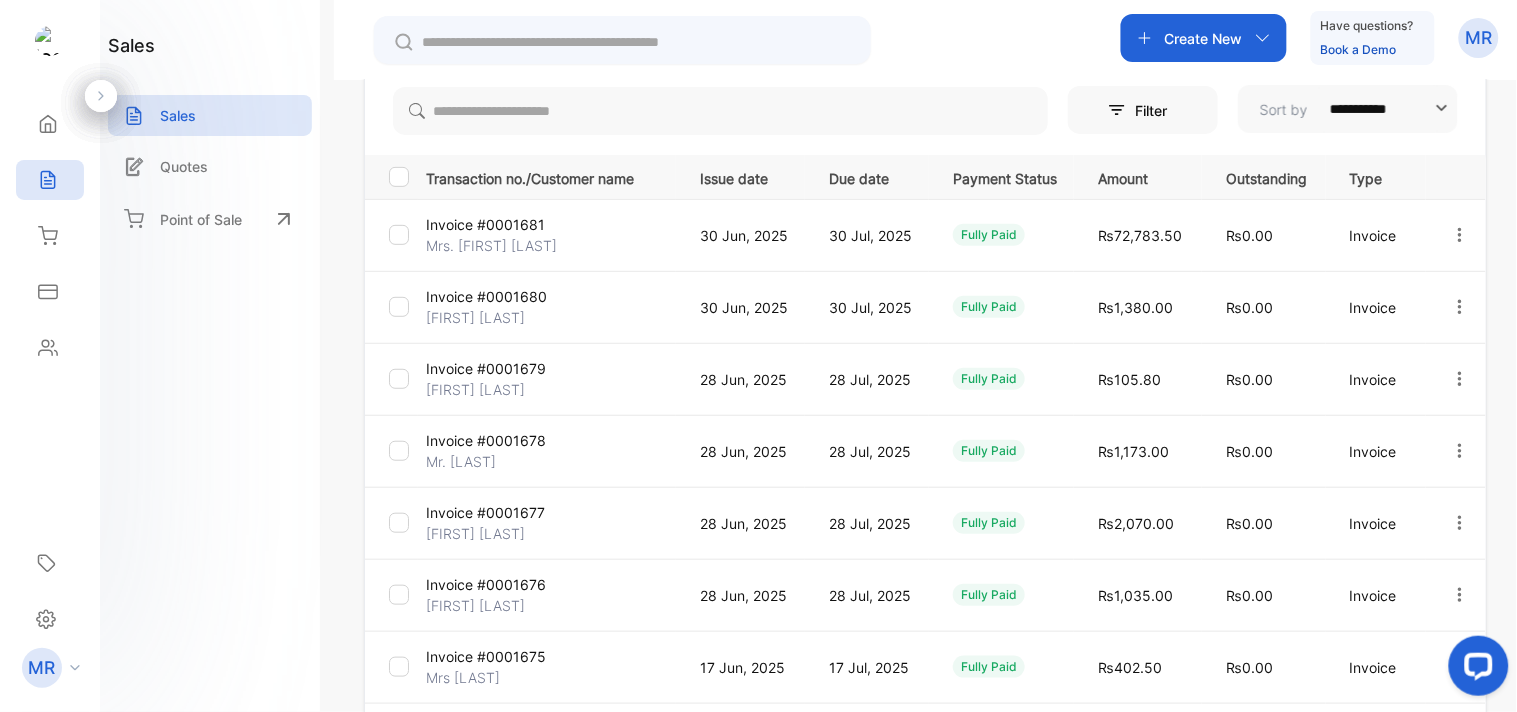 scroll, scrollTop: 598, scrollLeft: 0, axis: vertical 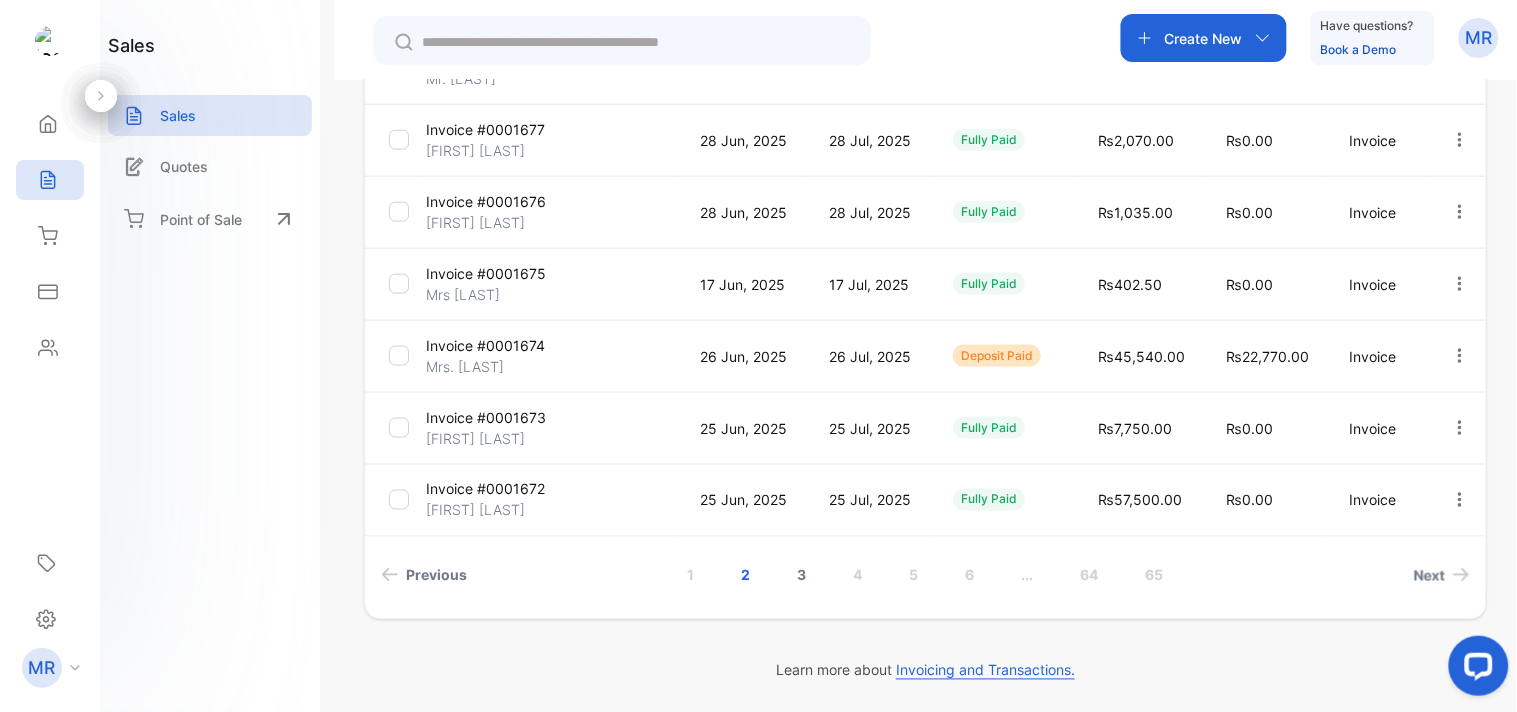 click on "3" at bounding box center (802, 575) 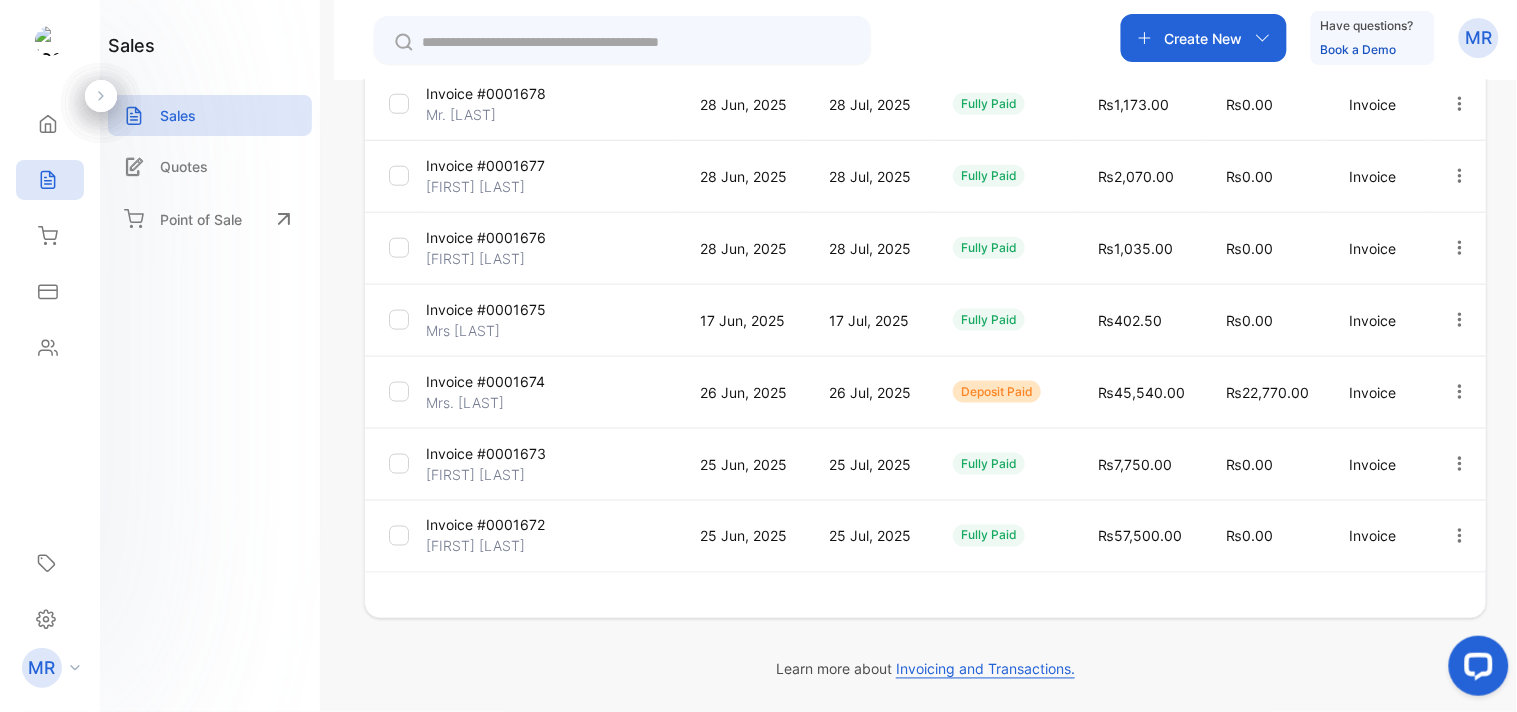 scroll, scrollTop: 561, scrollLeft: 0, axis: vertical 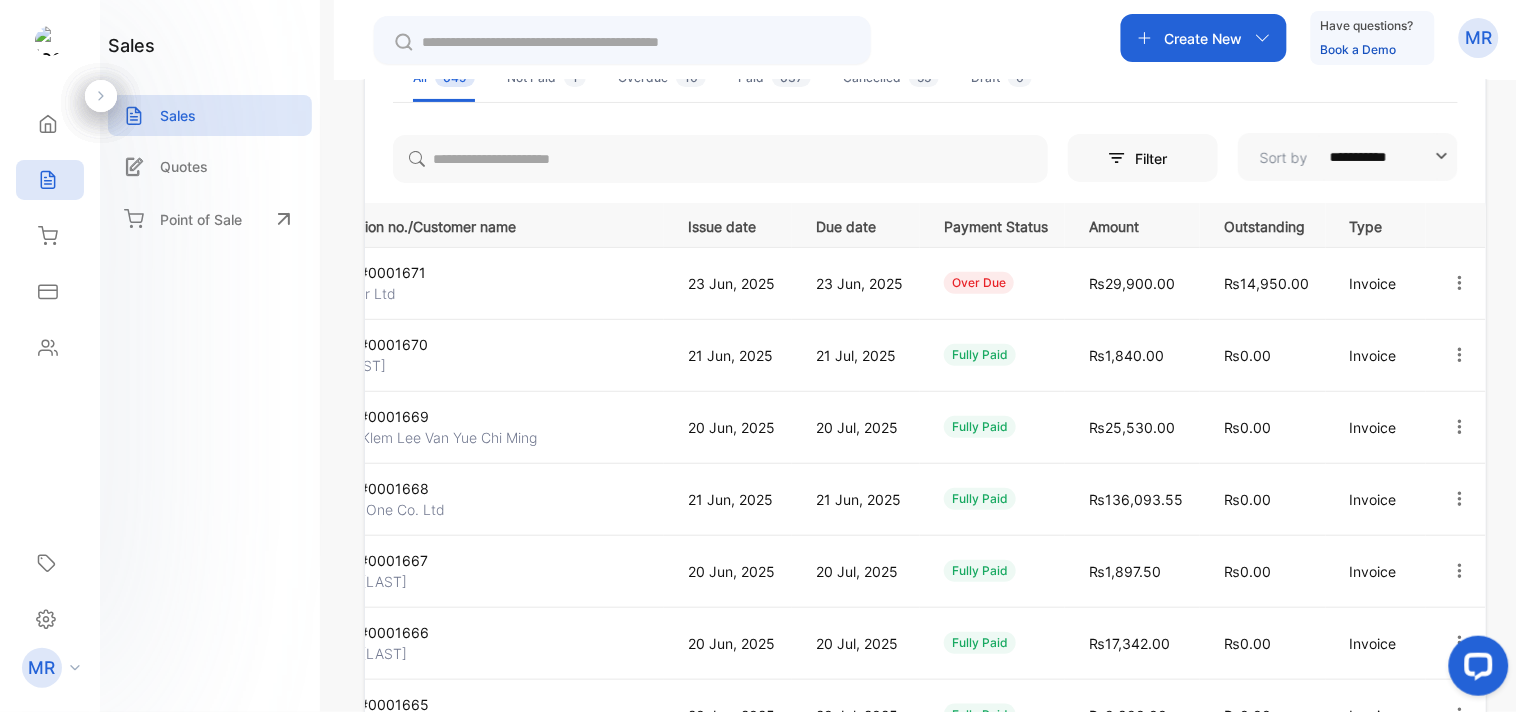 click at bounding box center (1460, 283) 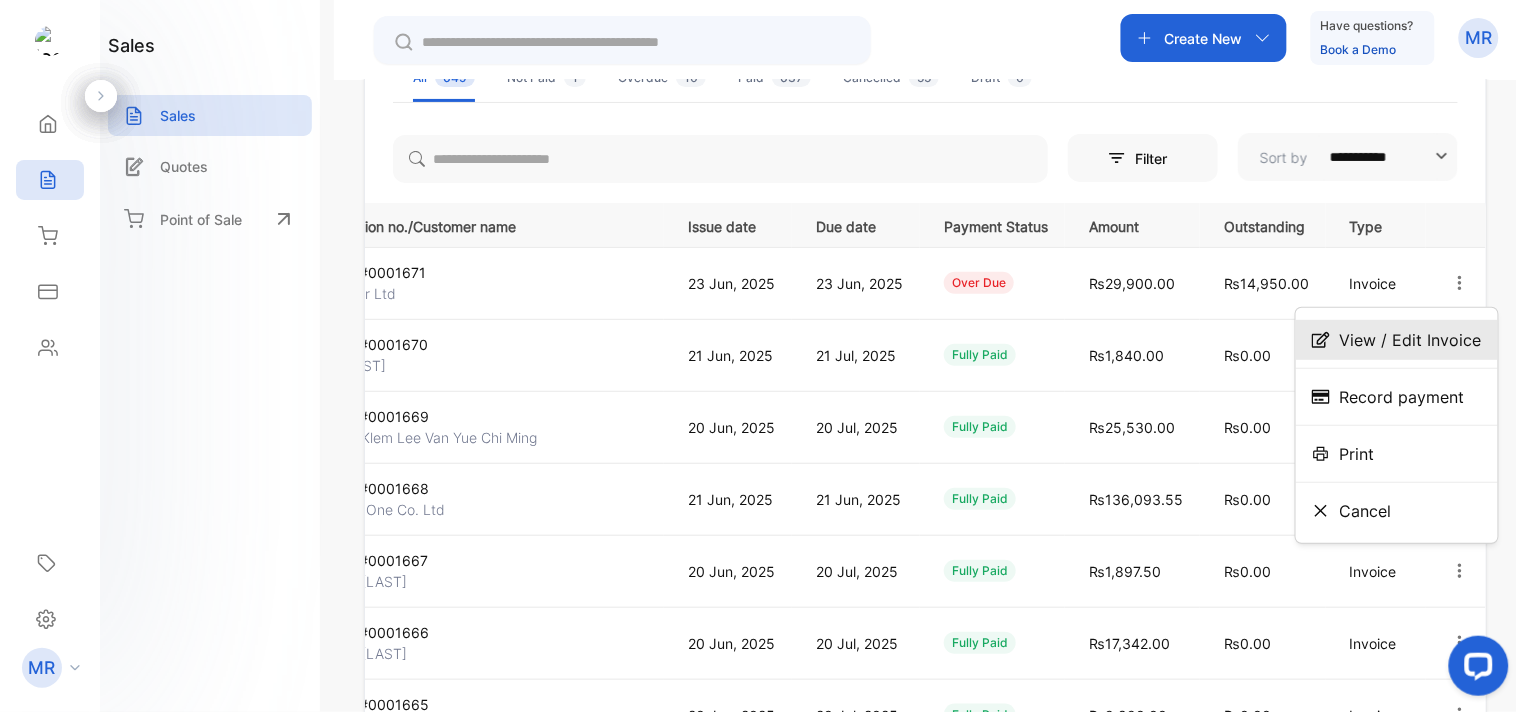 click on "View / Edit Invoice" at bounding box center (1411, 340) 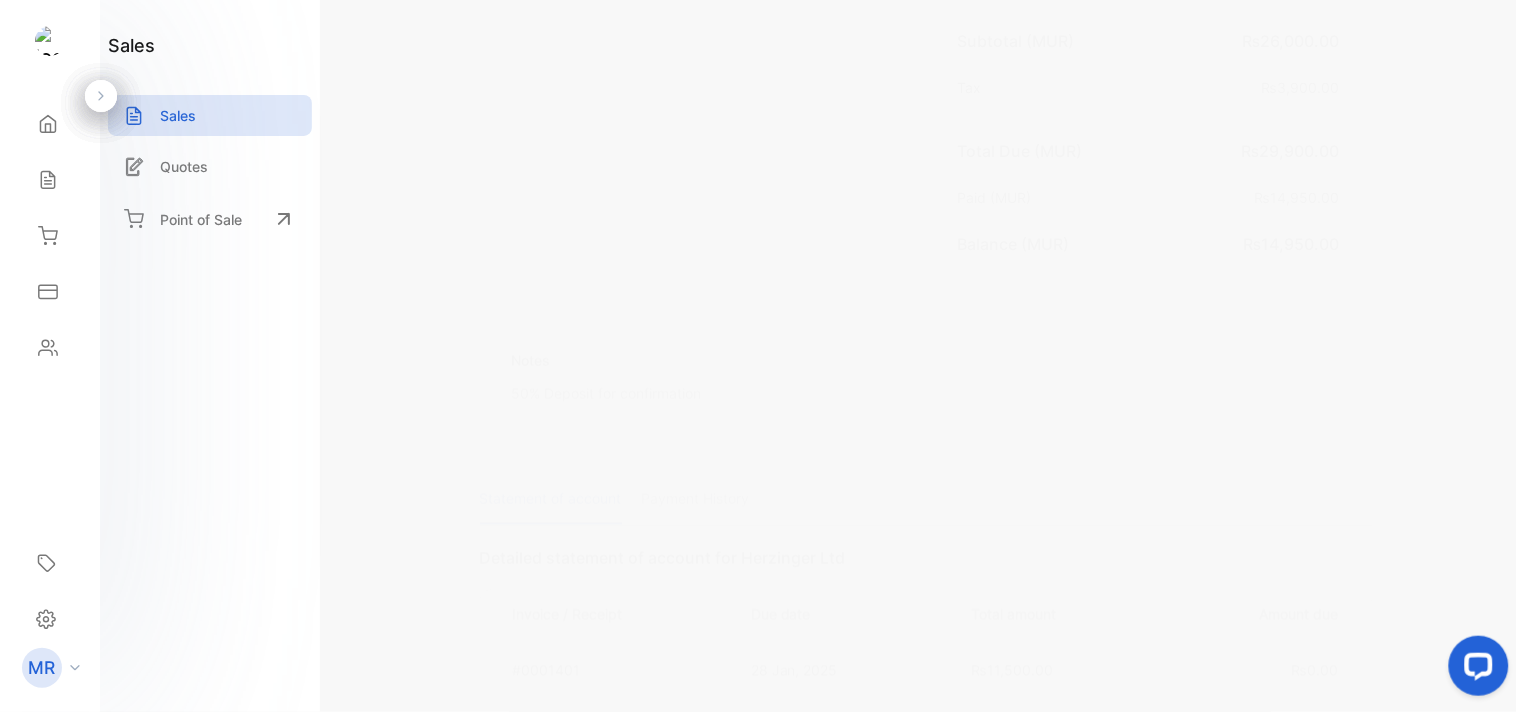 scroll, scrollTop: 0, scrollLeft: 0, axis: both 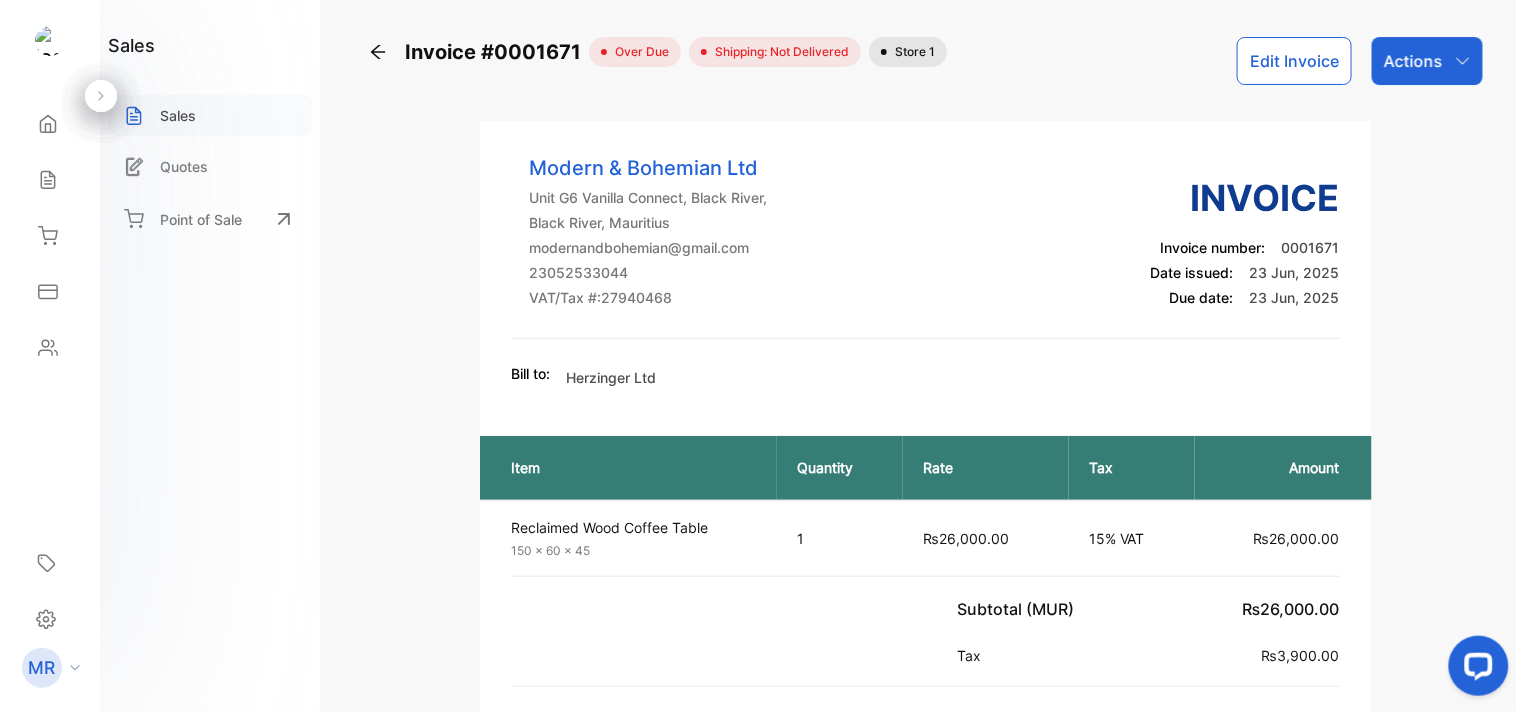 click on "Sales" at bounding box center [210, 115] 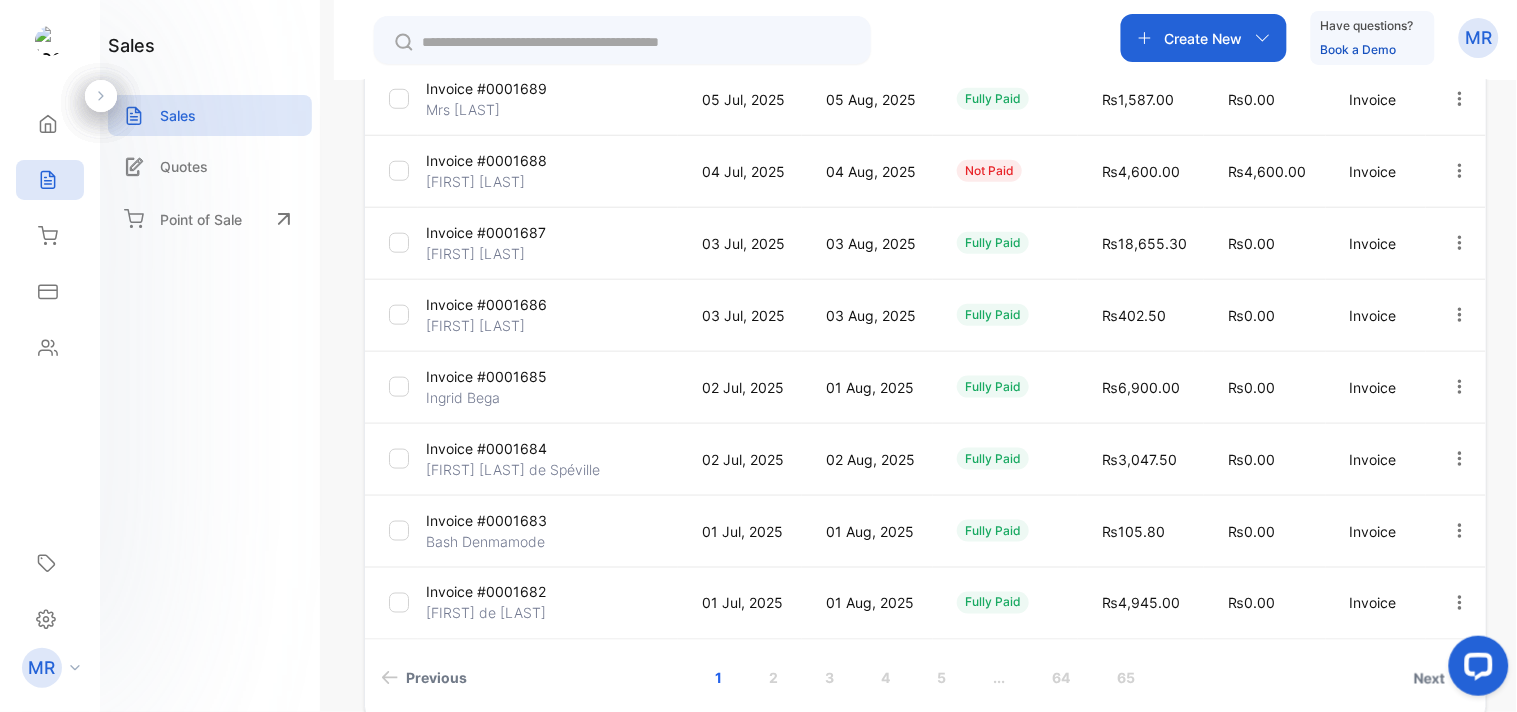 scroll, scrollTop: 496, scrollLeft: 0, axis: vertical 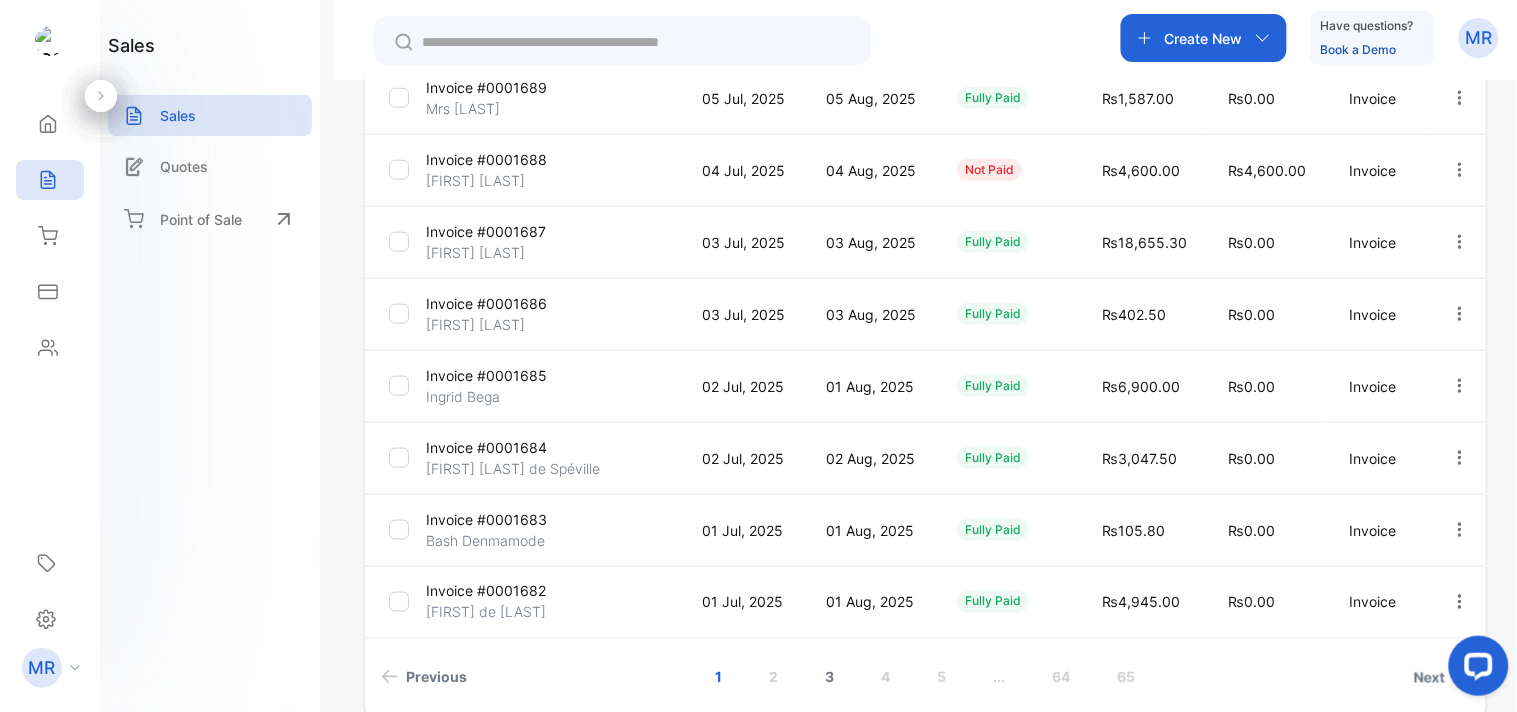 click on "3" at bounding box center [830, 677] 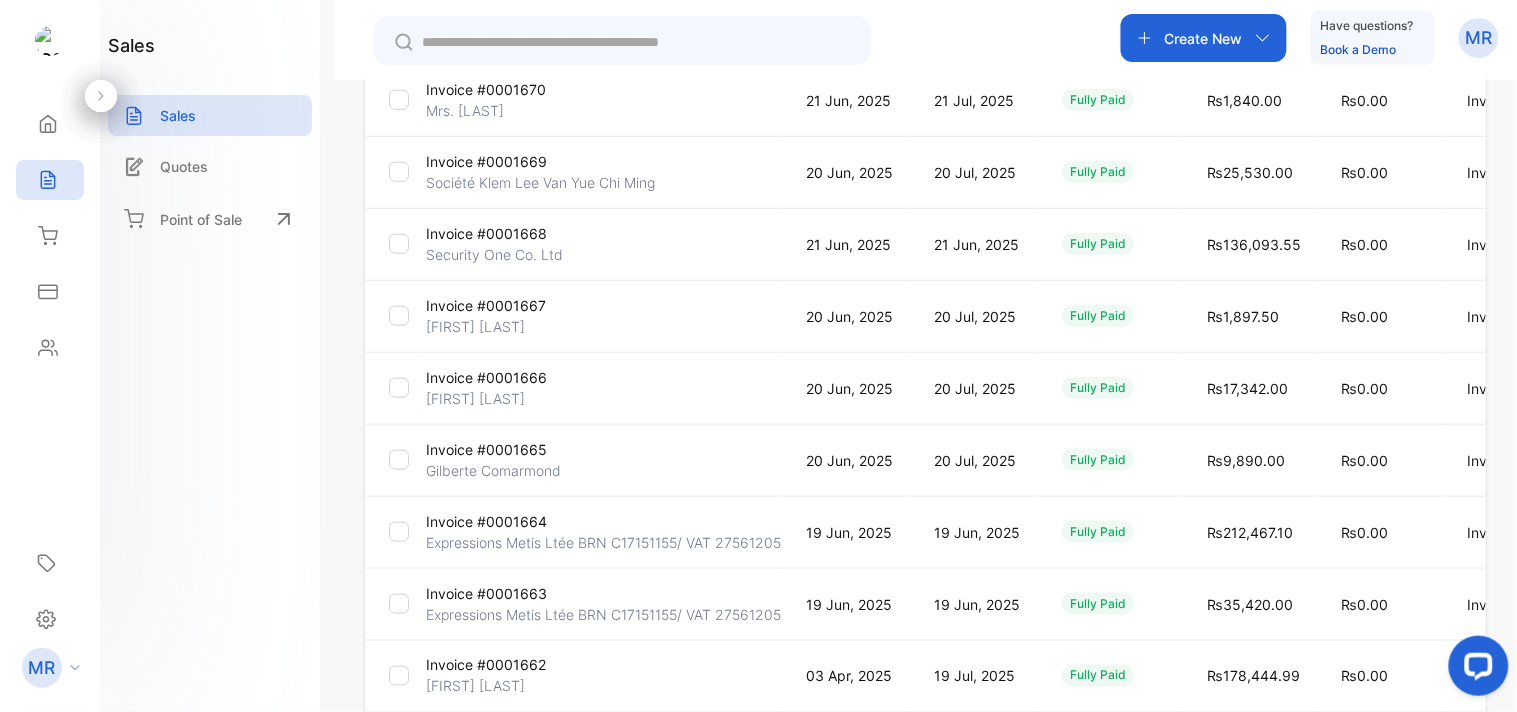 scroll, scrollTop: 598, scrollLeft: 0, axis: vertical 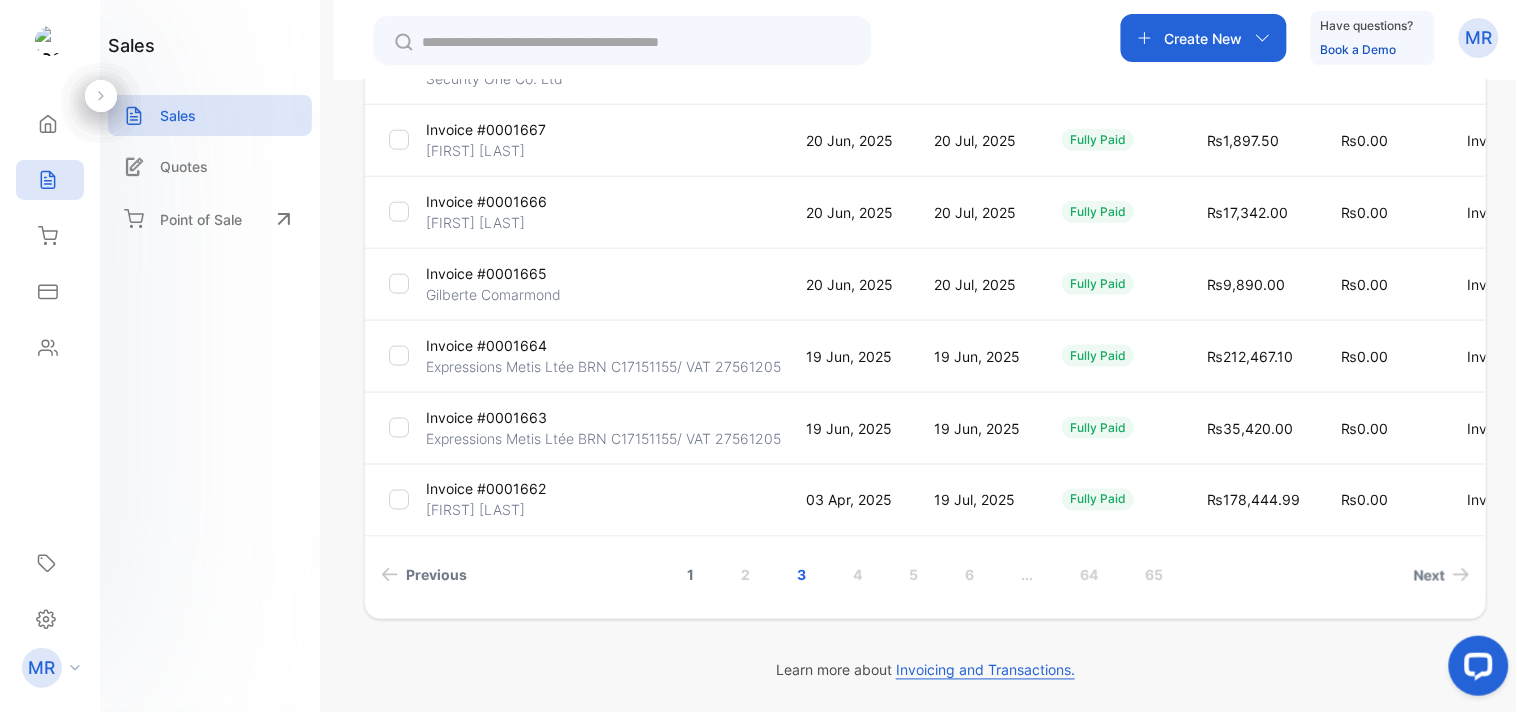 click on "1" at bounding box center [691, 575] 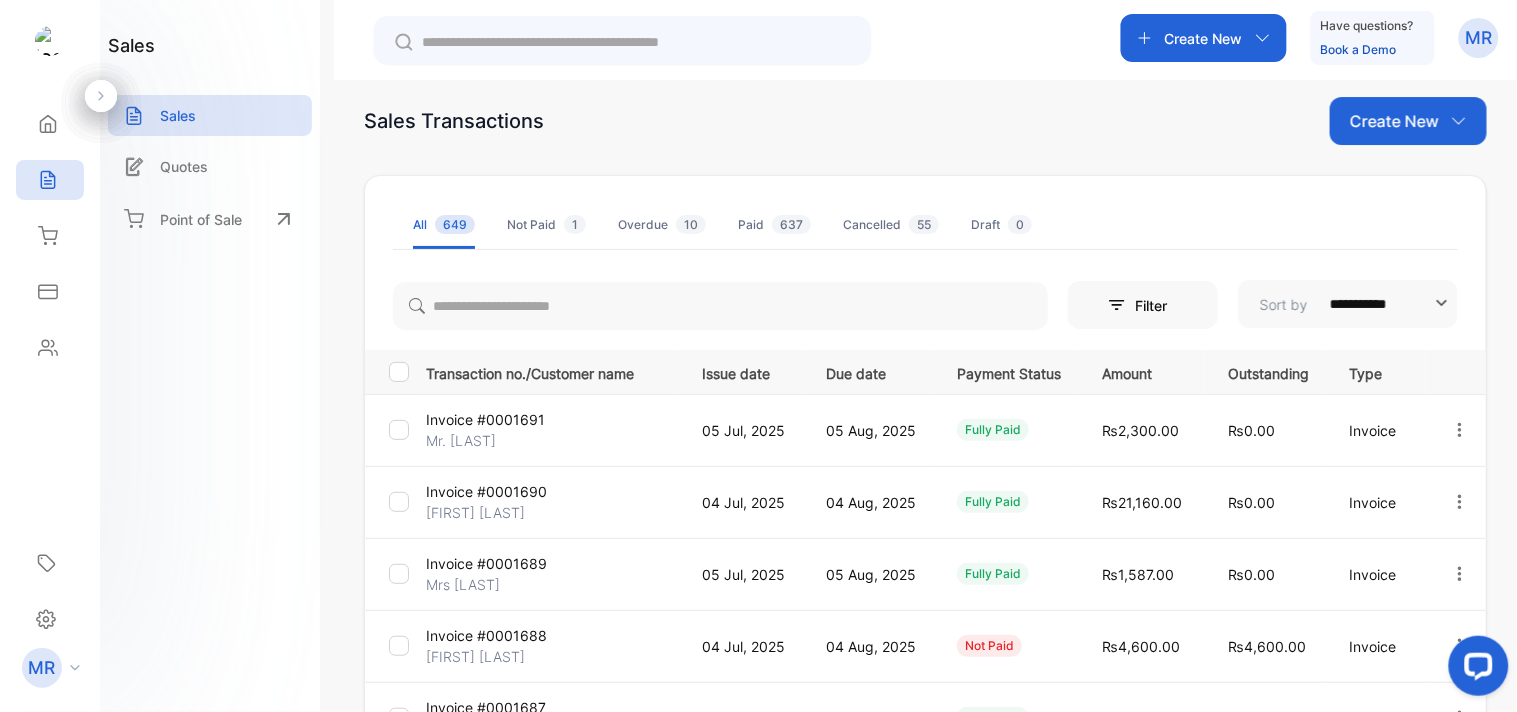 scroll, scrollTop: 0, scrollLeft: 0, axis: both 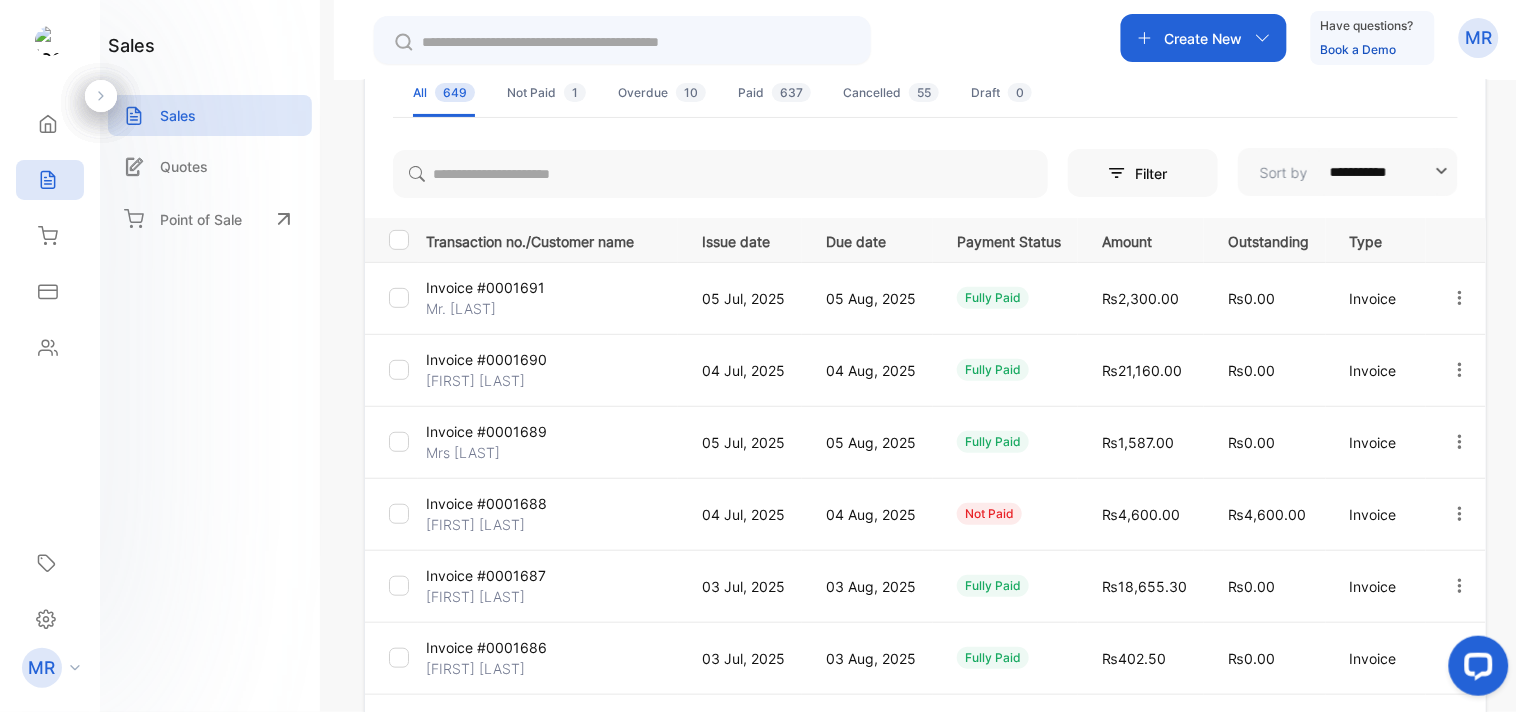 click at bounding box center [1460, 442] 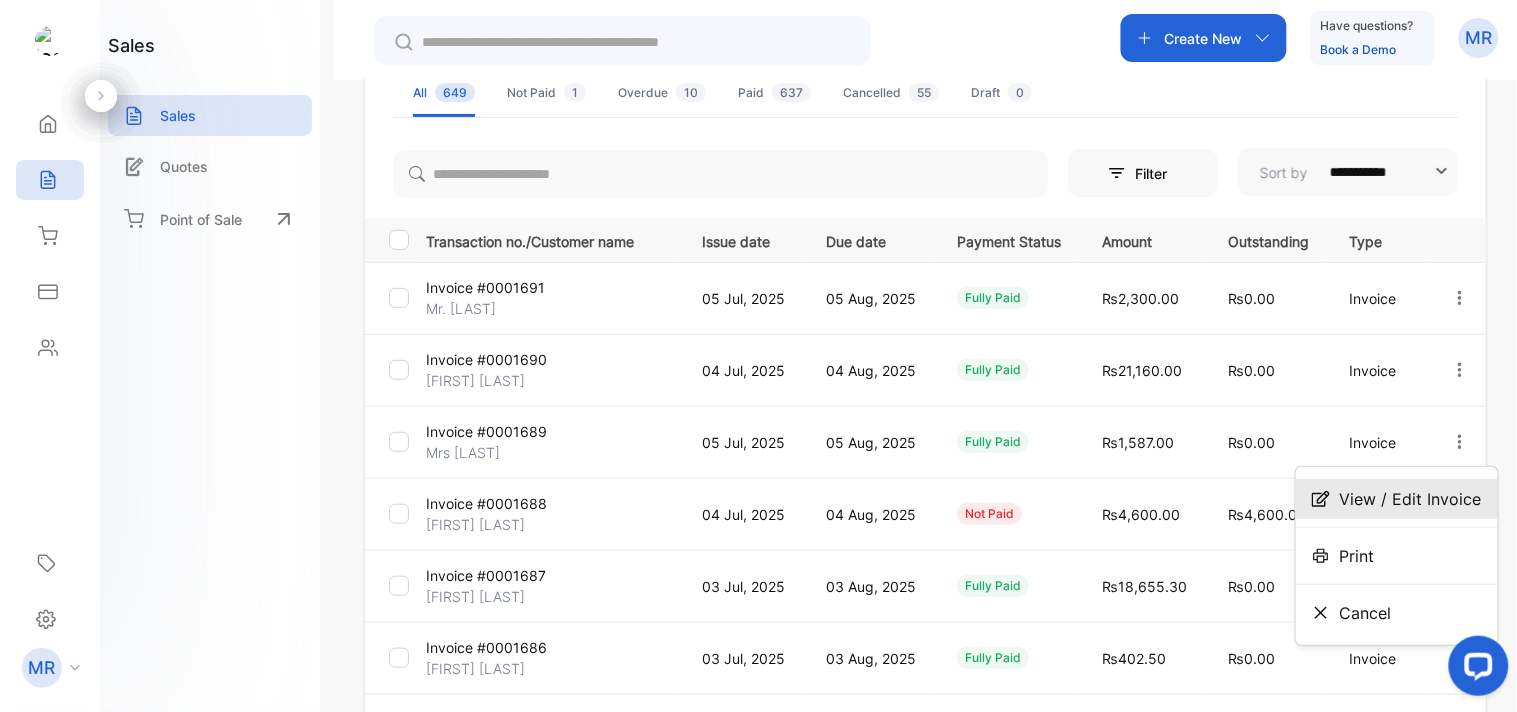 click on "View / Edit Invoice" at bounding box center (1397, 499) 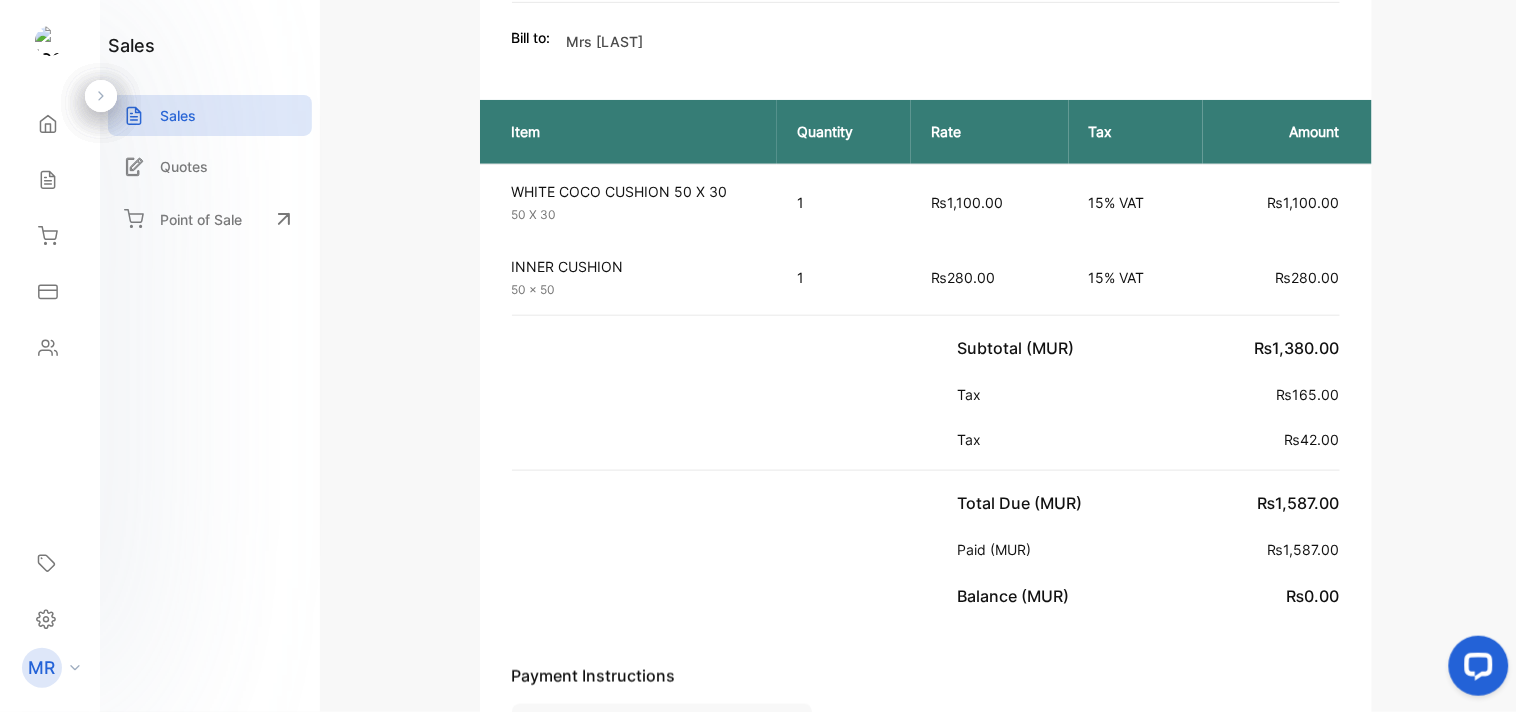 scroll, scrollTop: 0, scrollLeft: 0, axis: both 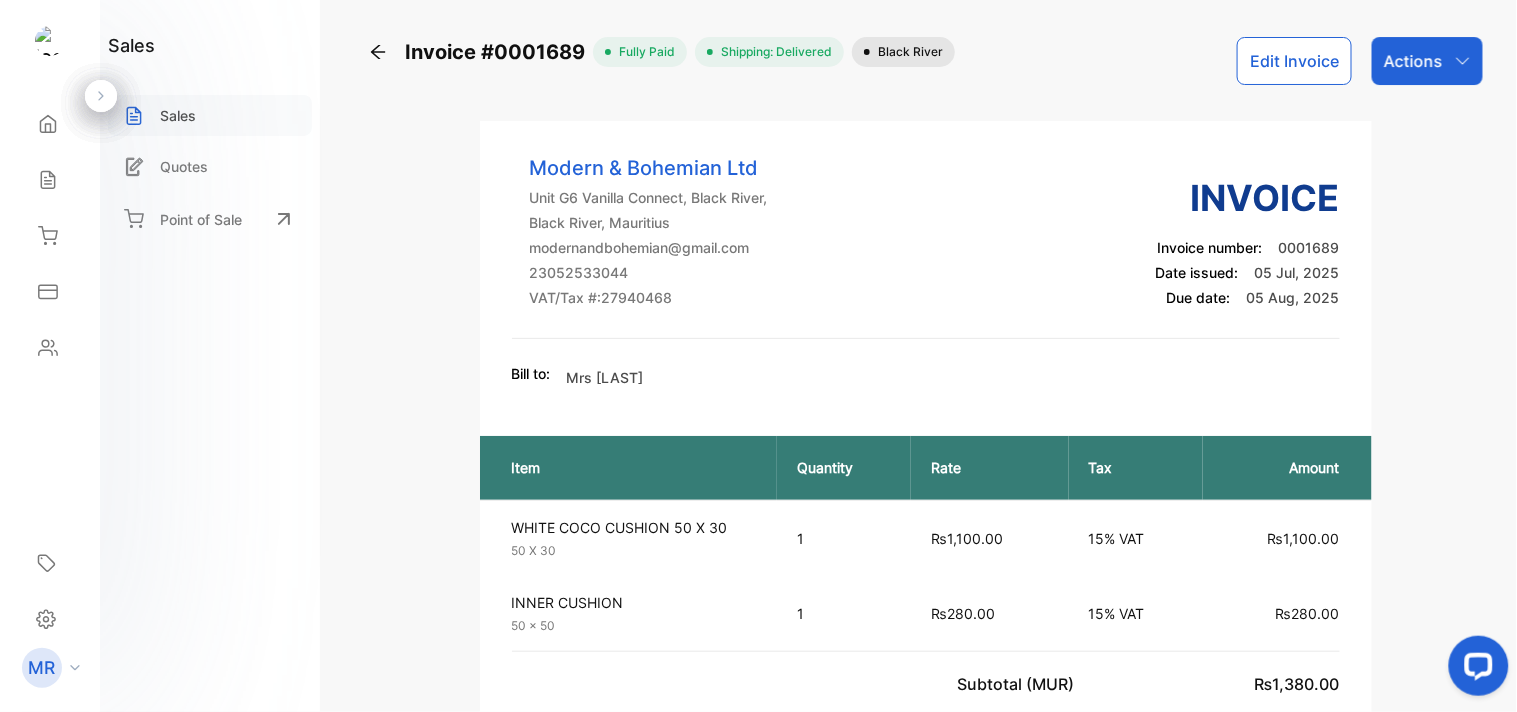 click on "Sales" at bounding box center [210, 115] 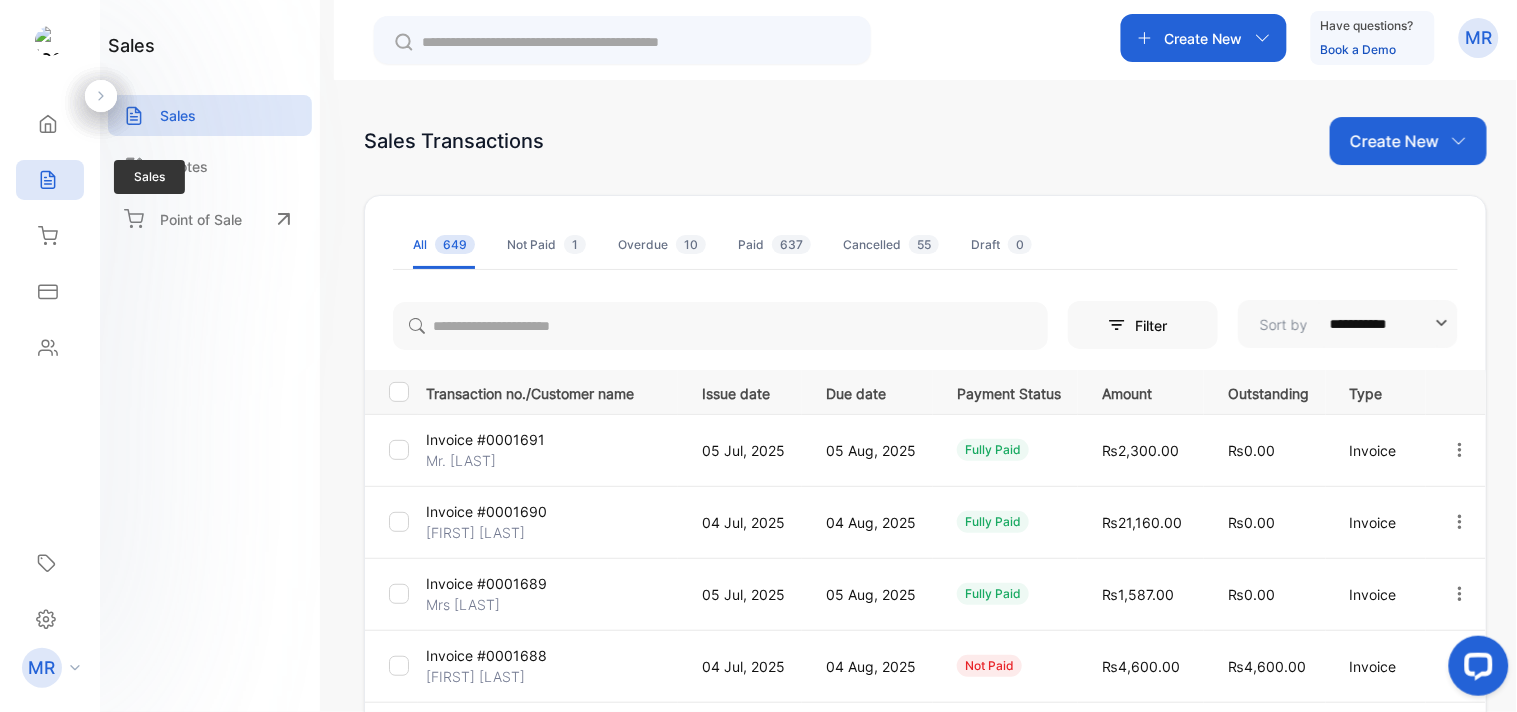 click at bounding box center [47, 180] 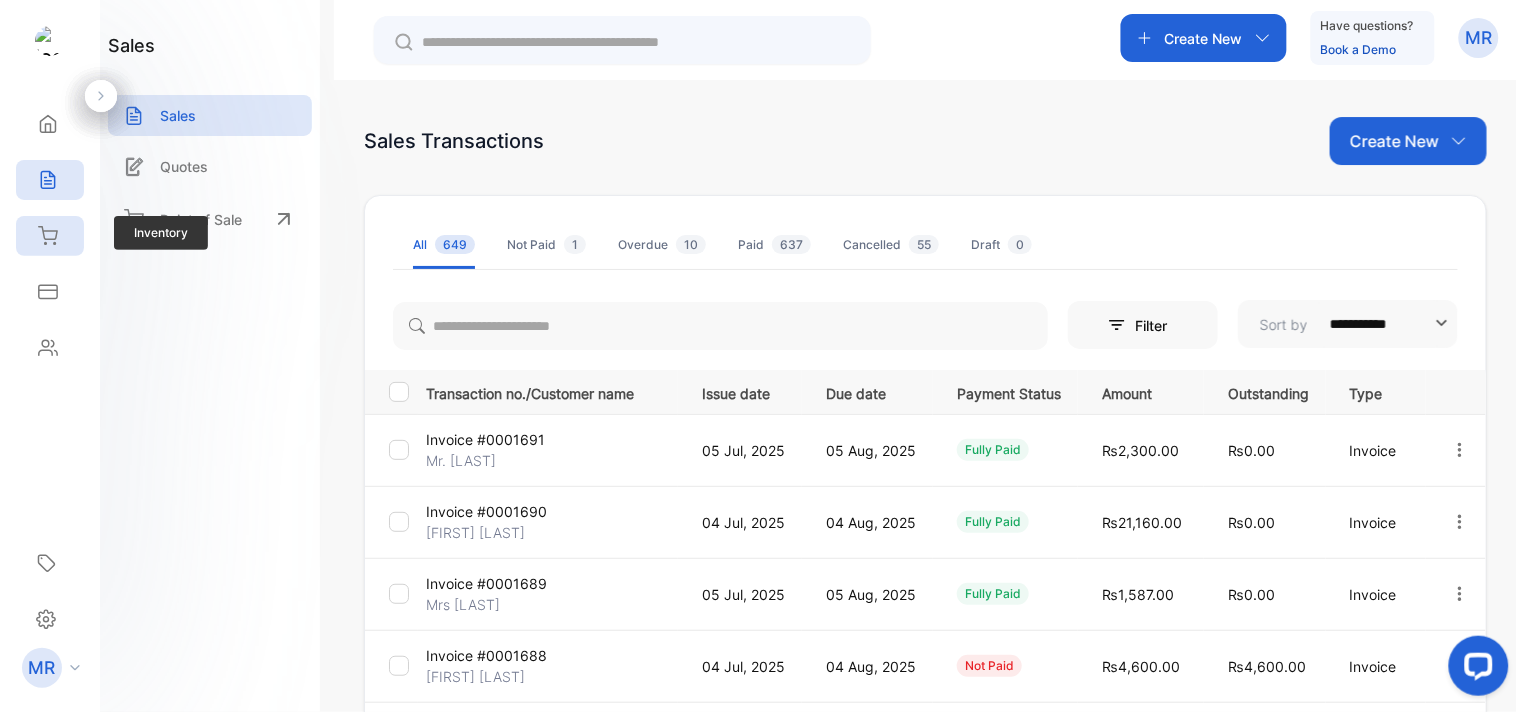 click on "Inventory" at bounding box center [50, 124] 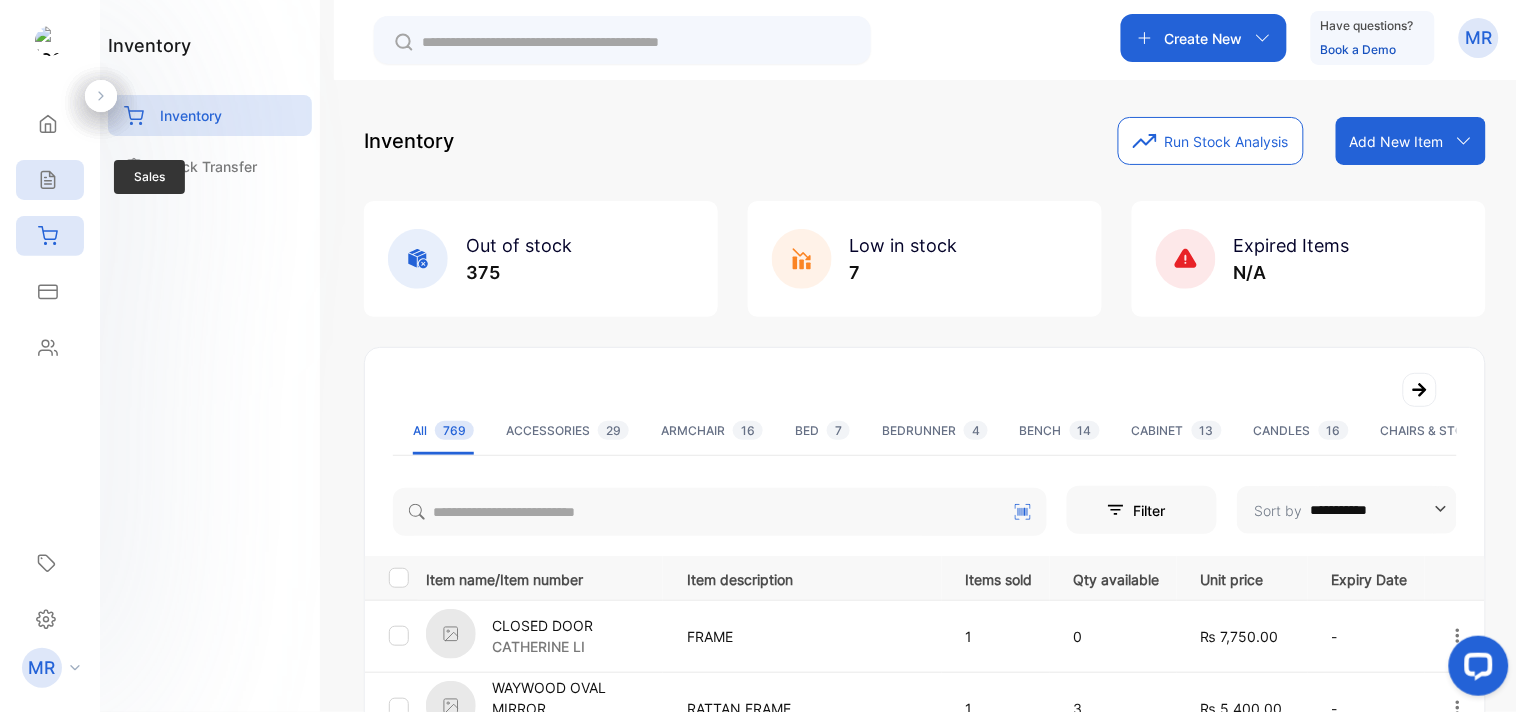 click at bounding box center (48, 124) 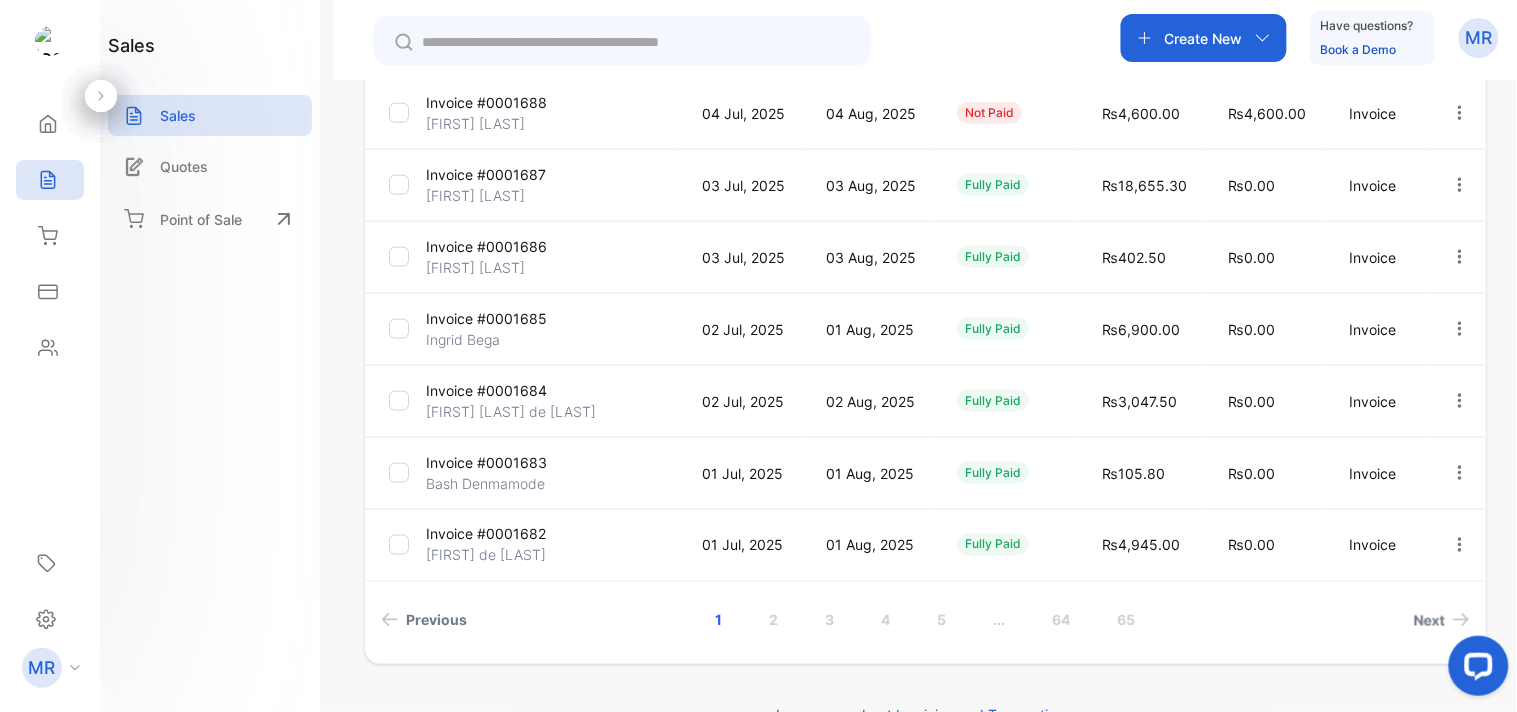 scroll, scrollTop: 598, scrollLeft: 0, axis: vertical 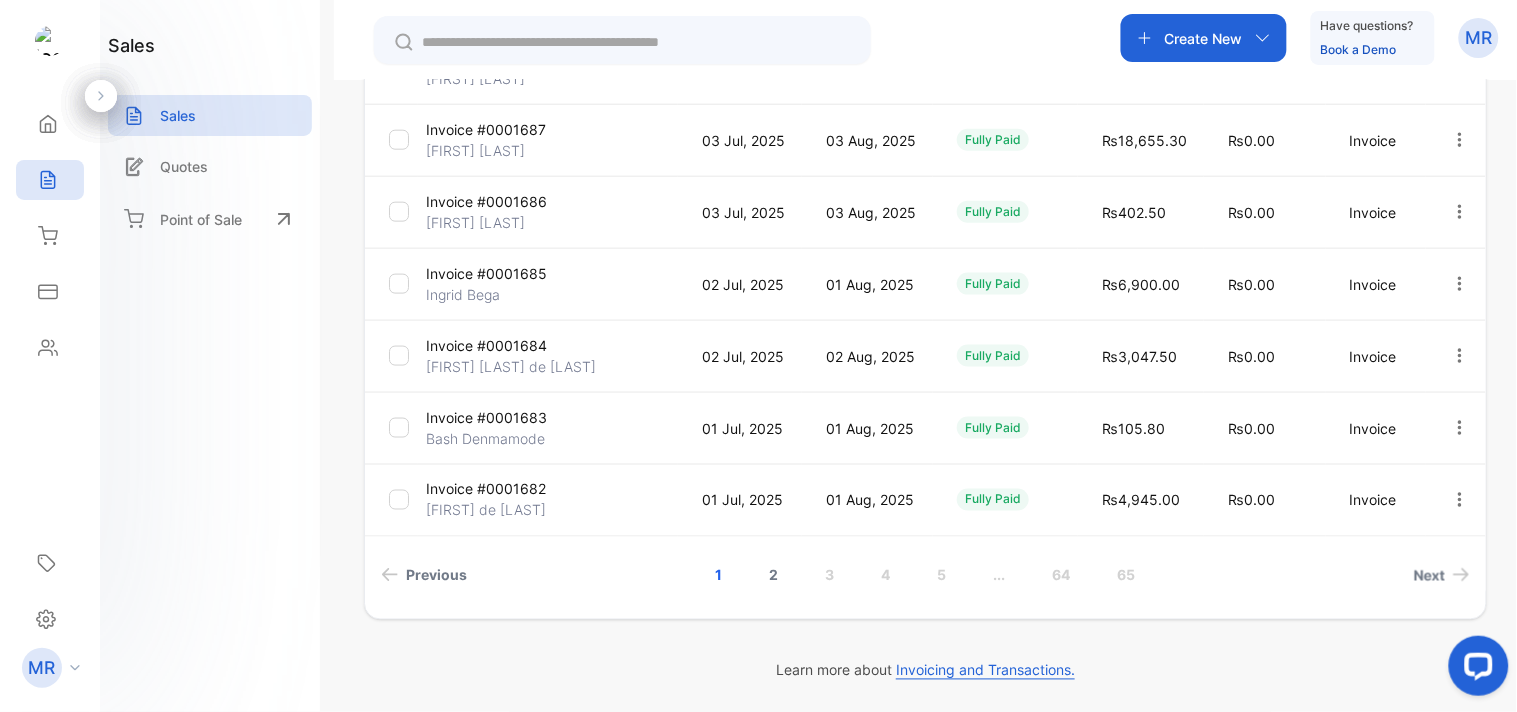 click on "2" at bounding box center (774, 575) 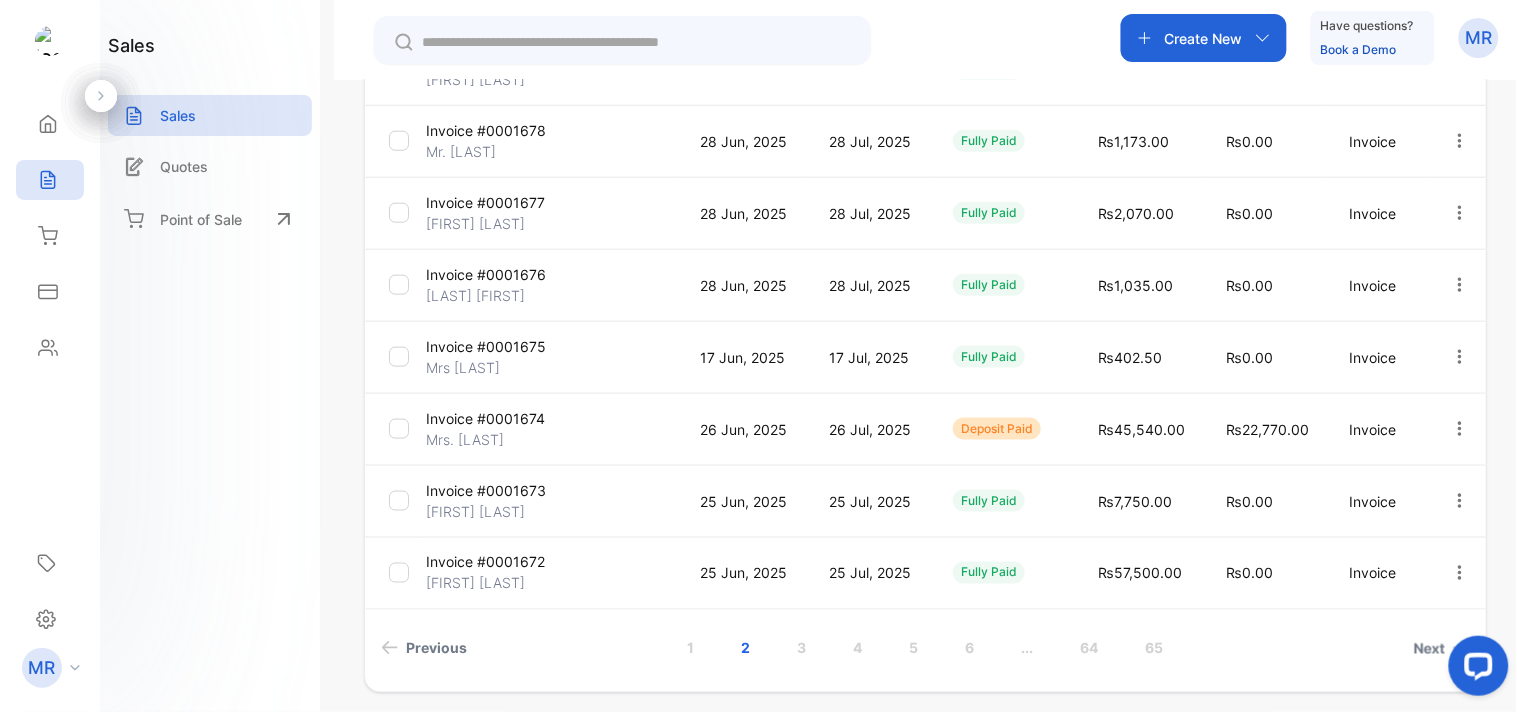 scroll, scrollTop: 527, scrollLeft: 0, axis: vertical 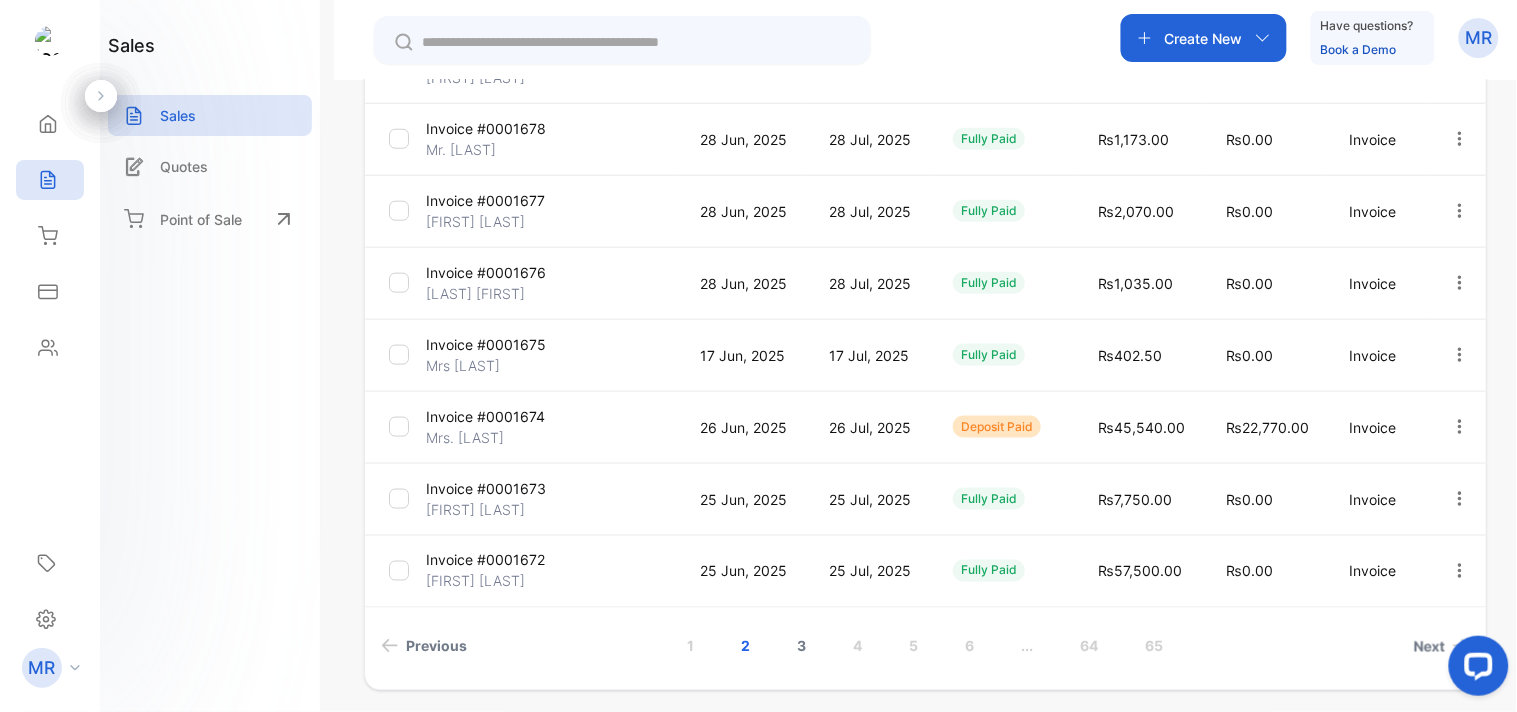 click on "3" at bounding box center [802, 646] 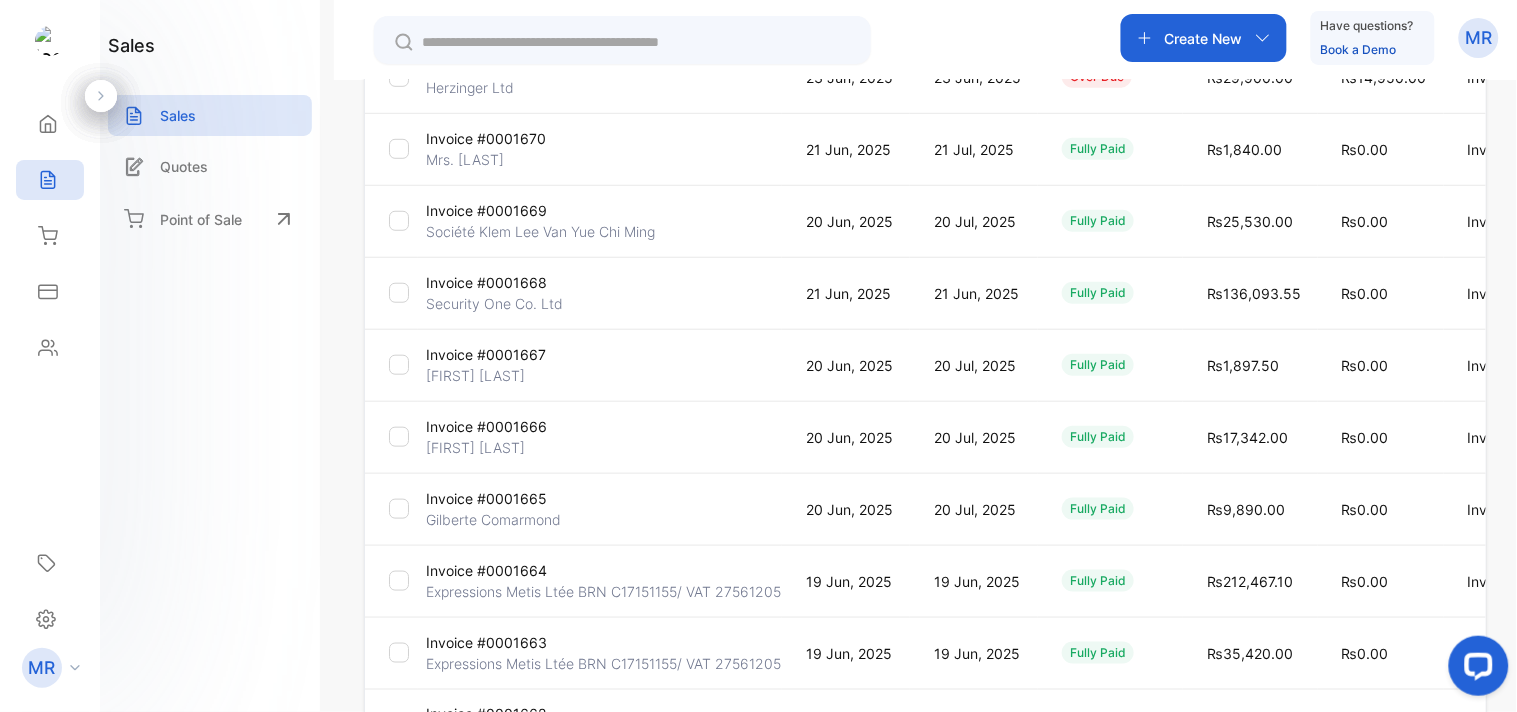 scroll, scrollTop: 598, scrollLeft: 0, axis: vertical 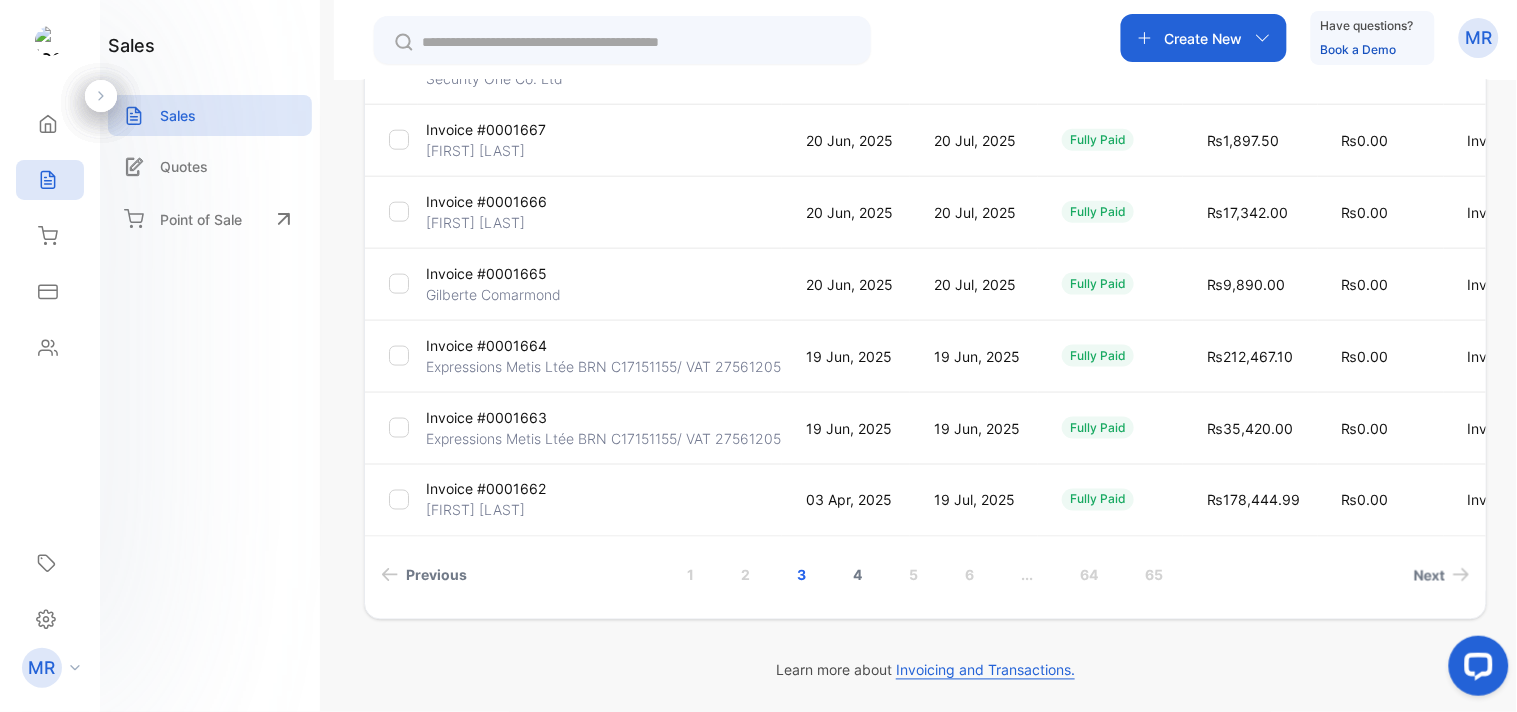 click on "4" at bounding box center (858, 575) 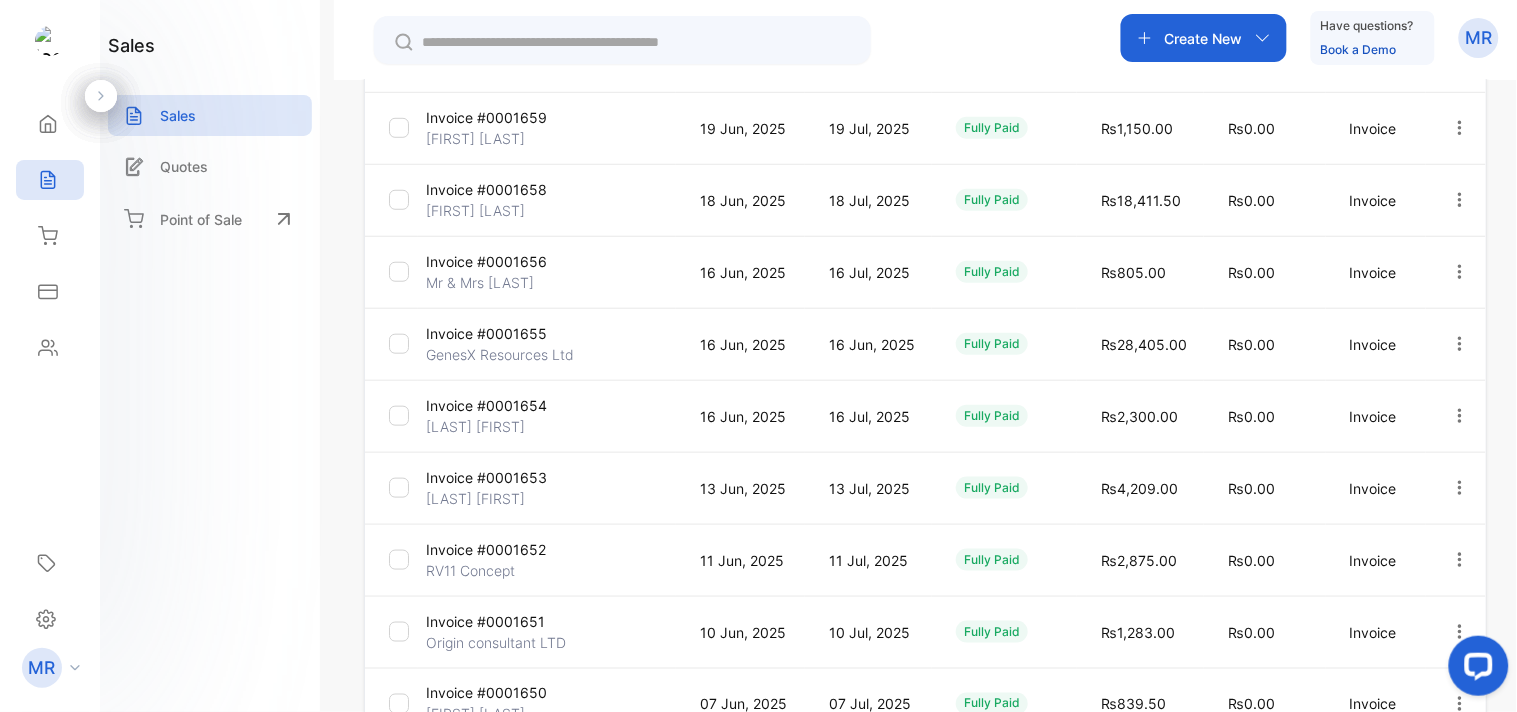 scroll, scrollTop: 598, scrollLeft: 0, axis: vertical 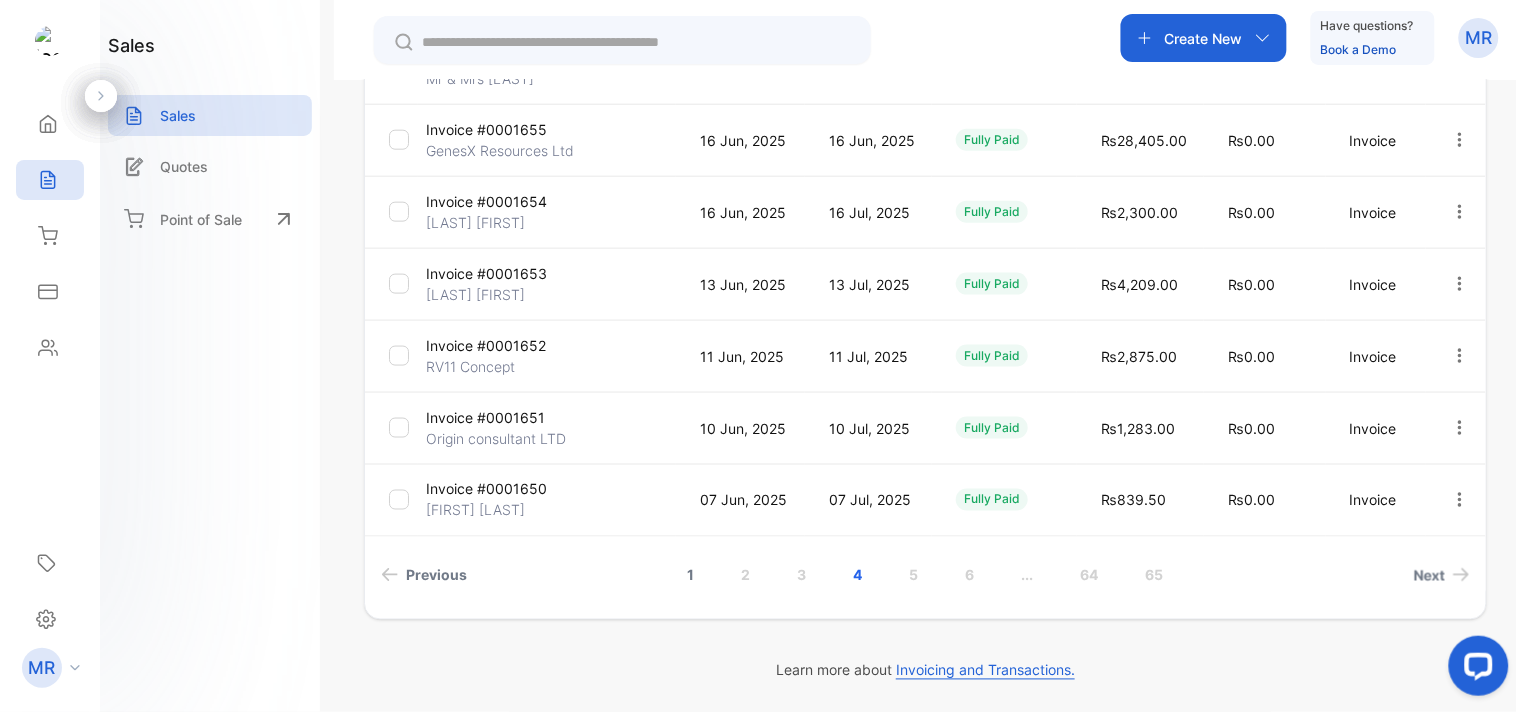 click on "1" at bounding box center (691, 575) 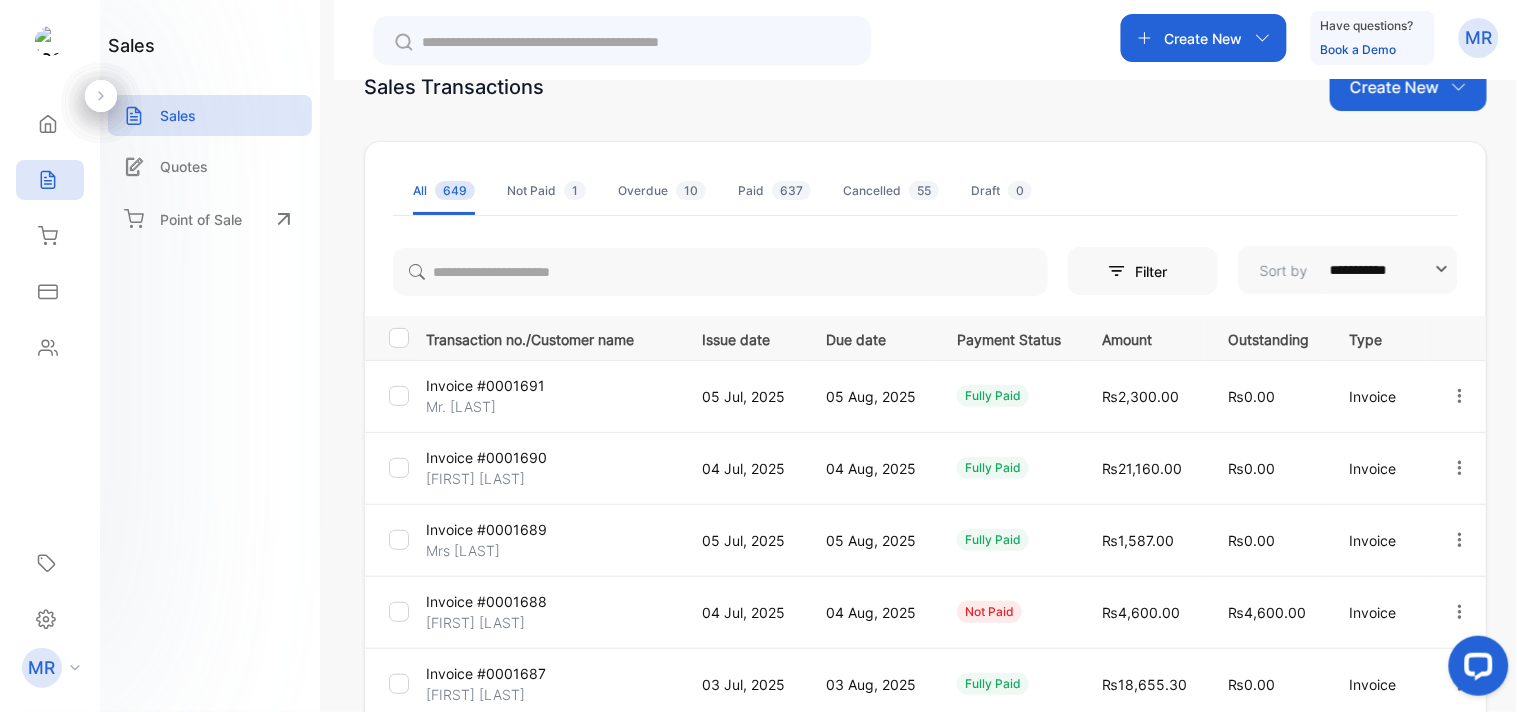 scroll, scrollTop: 0, scrollLeft: 0, axis: both 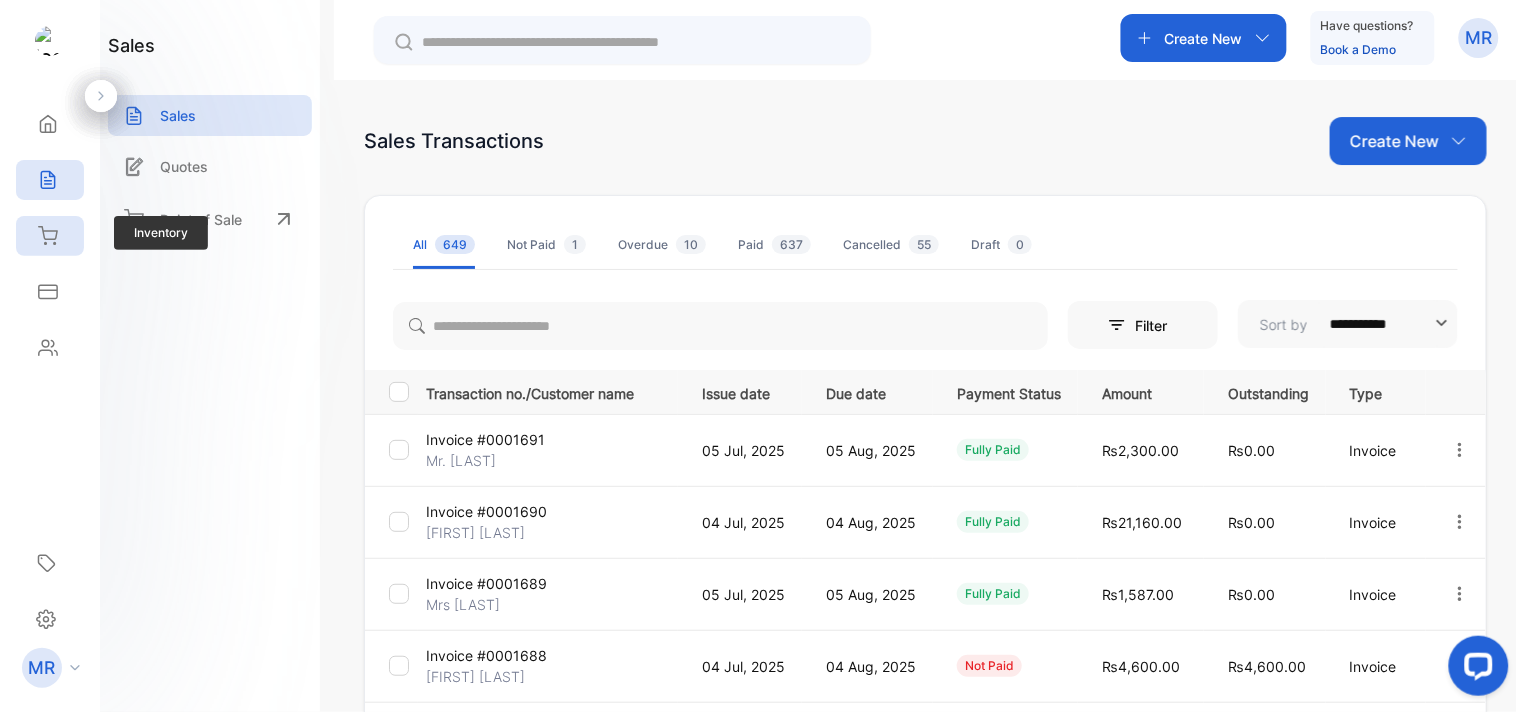 click at bounding box center (48, 124) 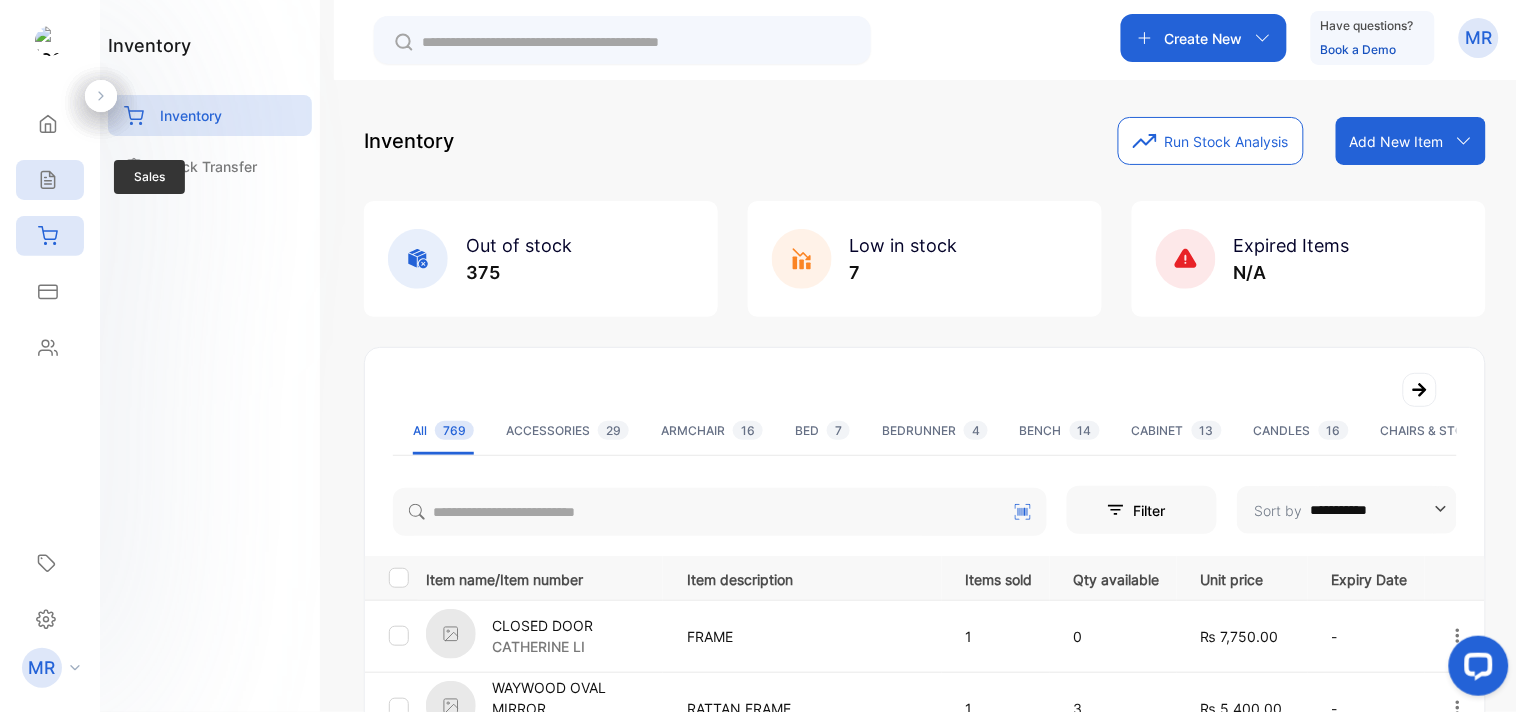 click at bounding box center (48, 124) 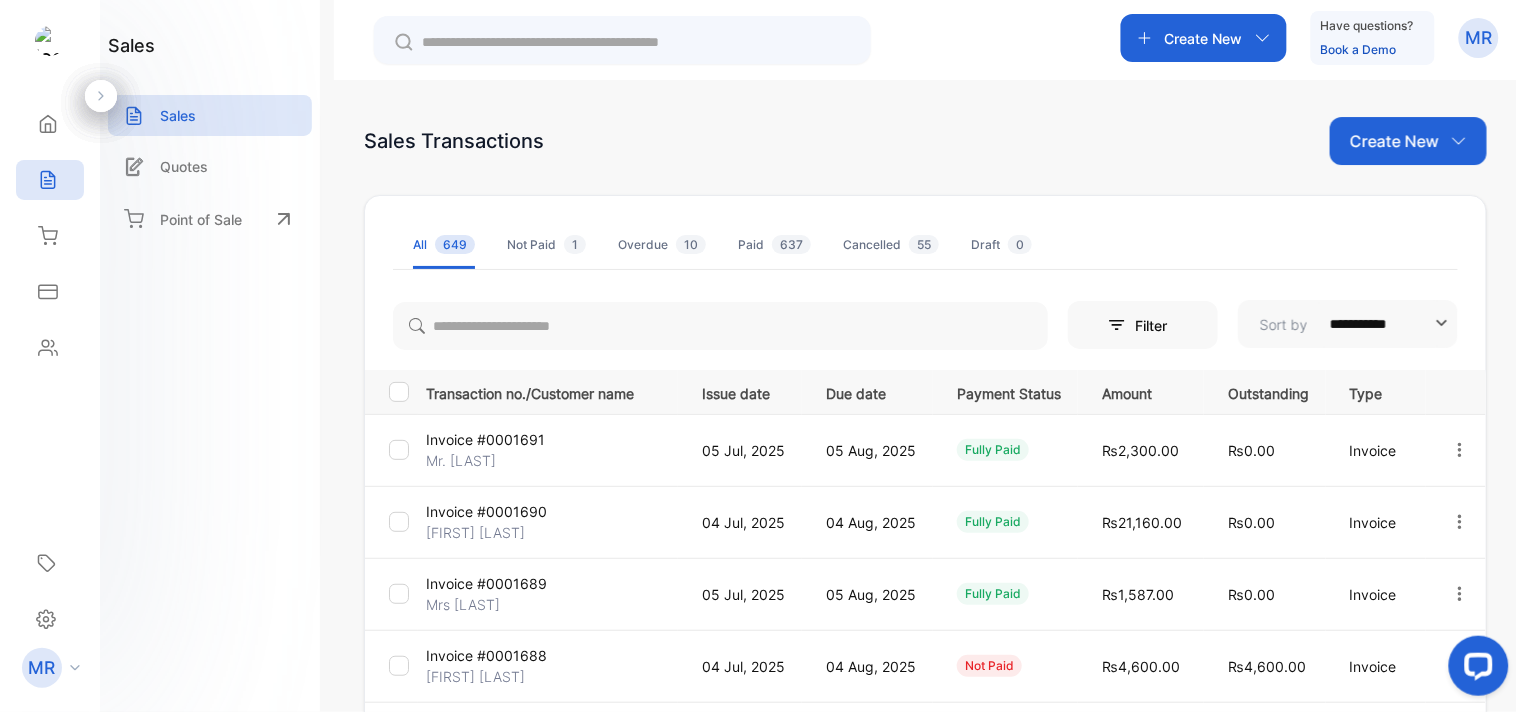 click on "Create New  Have questions? Book a Demo   MR" at bounding box center (925, 40) 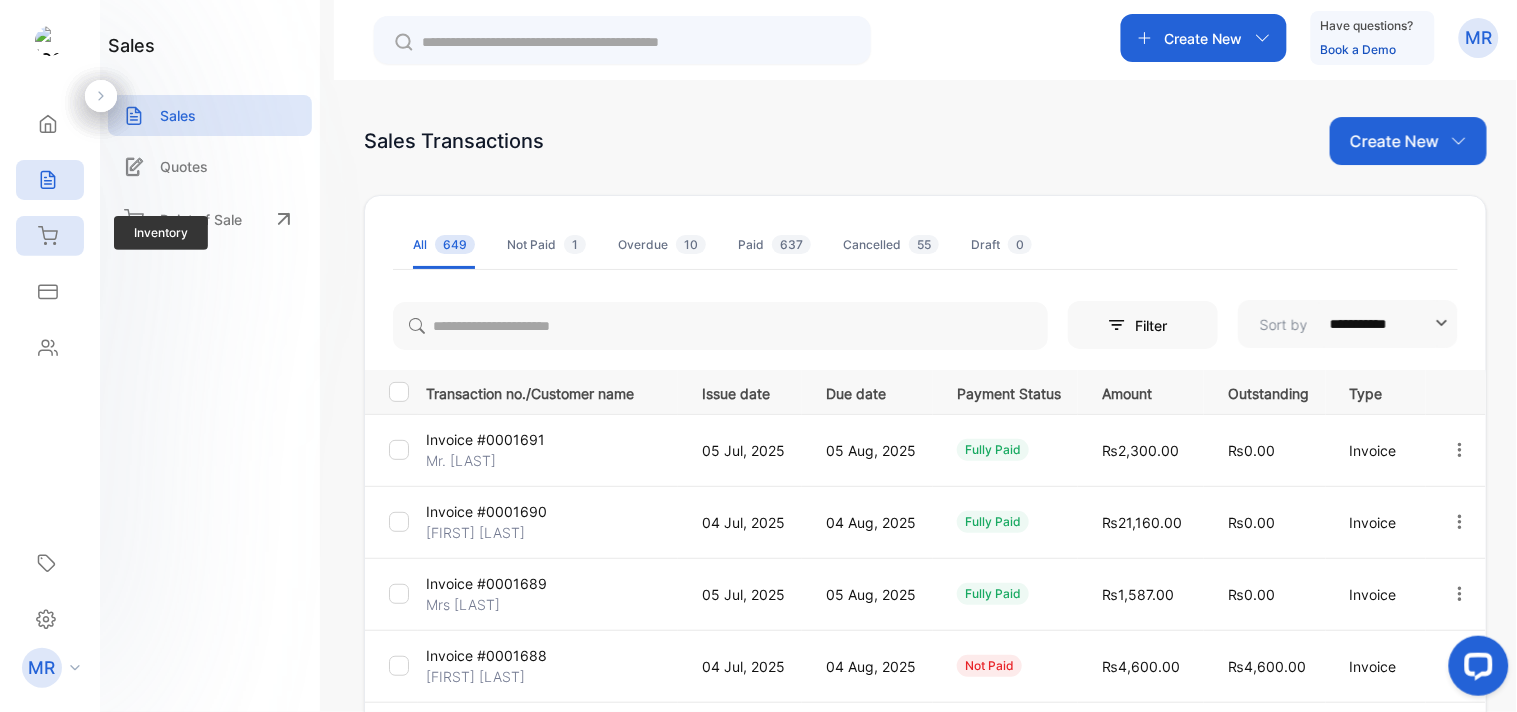 click at bounding box center (48, 124) 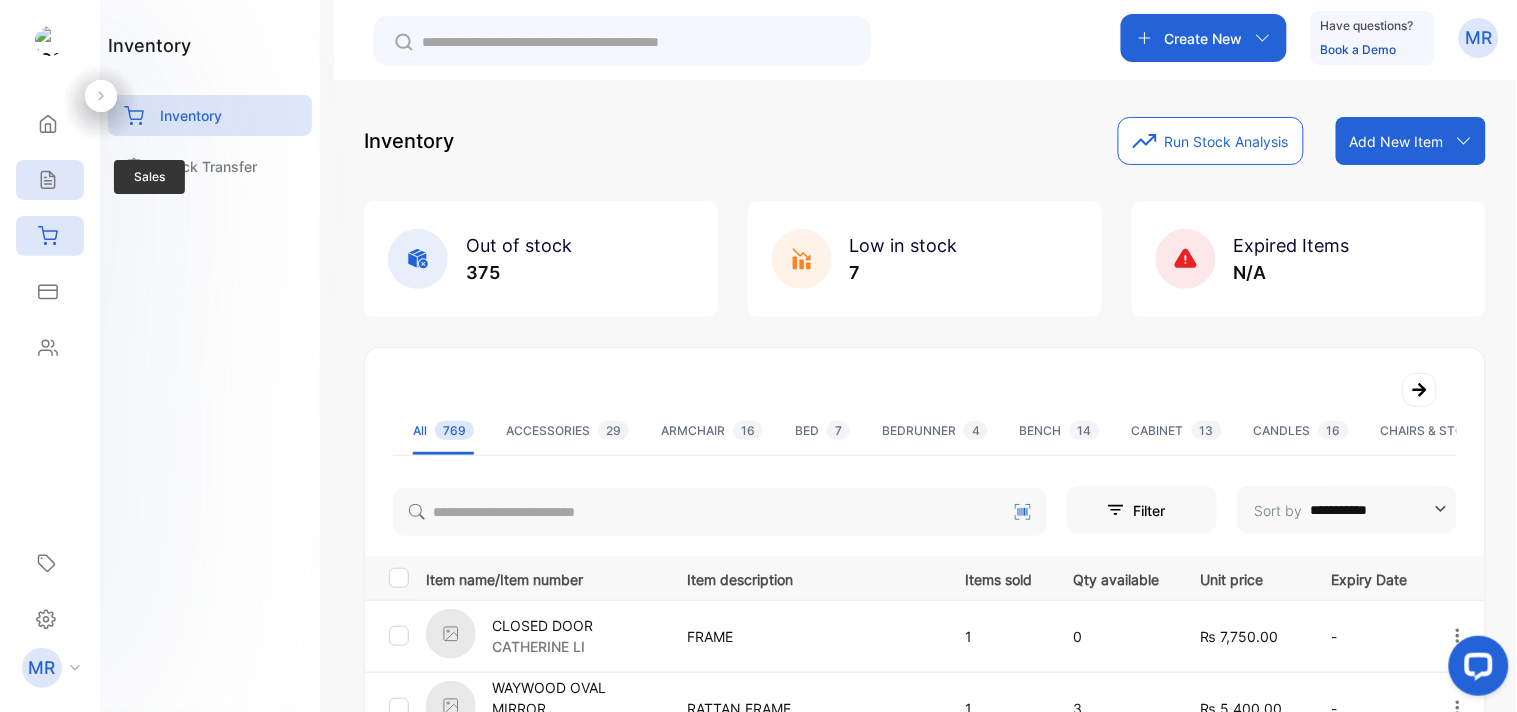 click at bounding box center (48, 124) 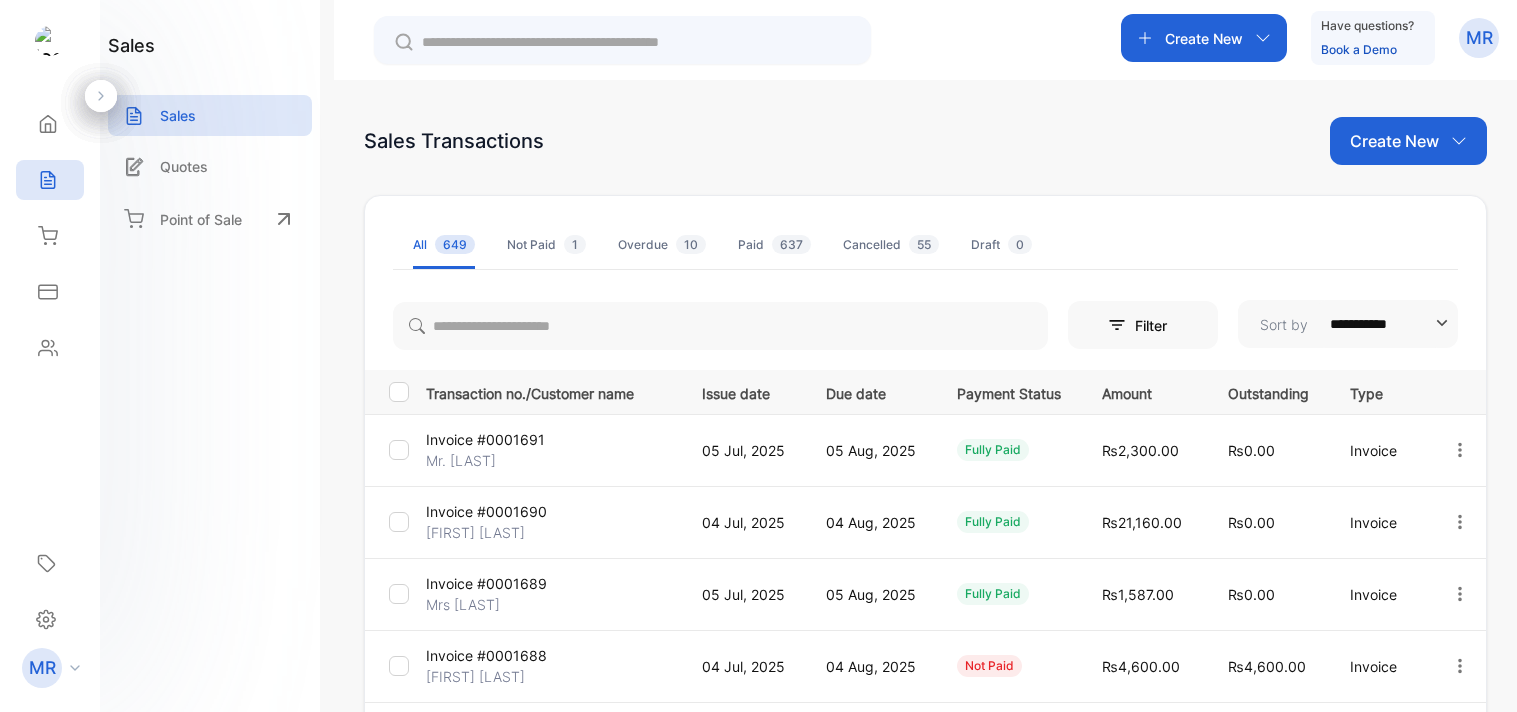 scroll, scrollTop: 0, scrollLeft: 0, axis: both 